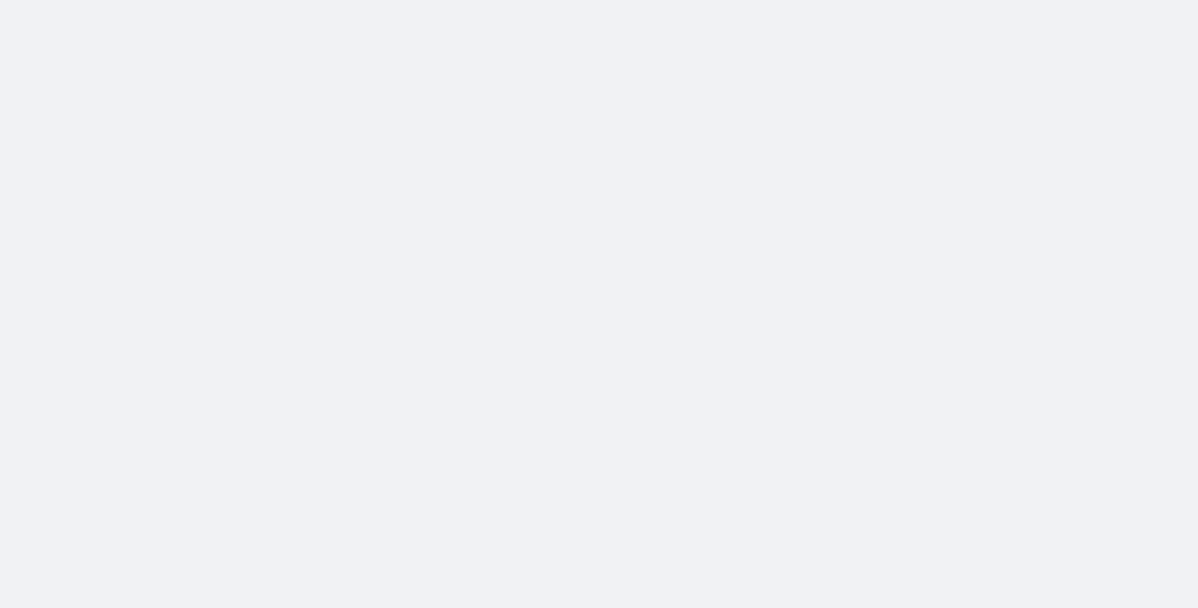 scroll, scrollTop: 0, scrollLeft: 0, axis: both 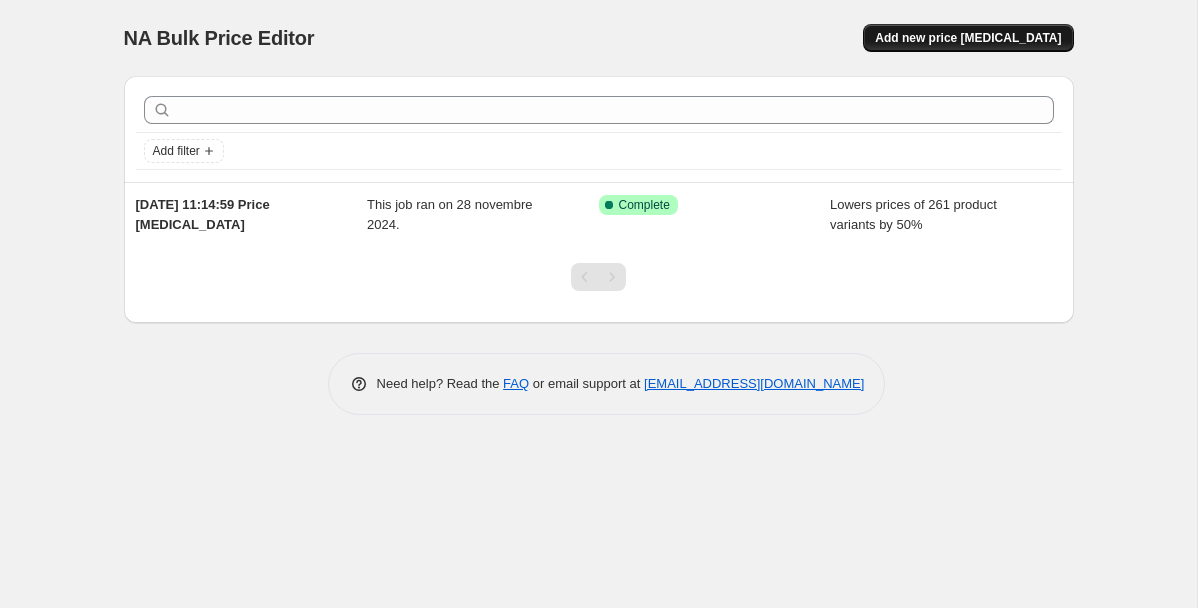 click on "Add new price [MEDICAL_DATA]" at bounding box center [968, 38] 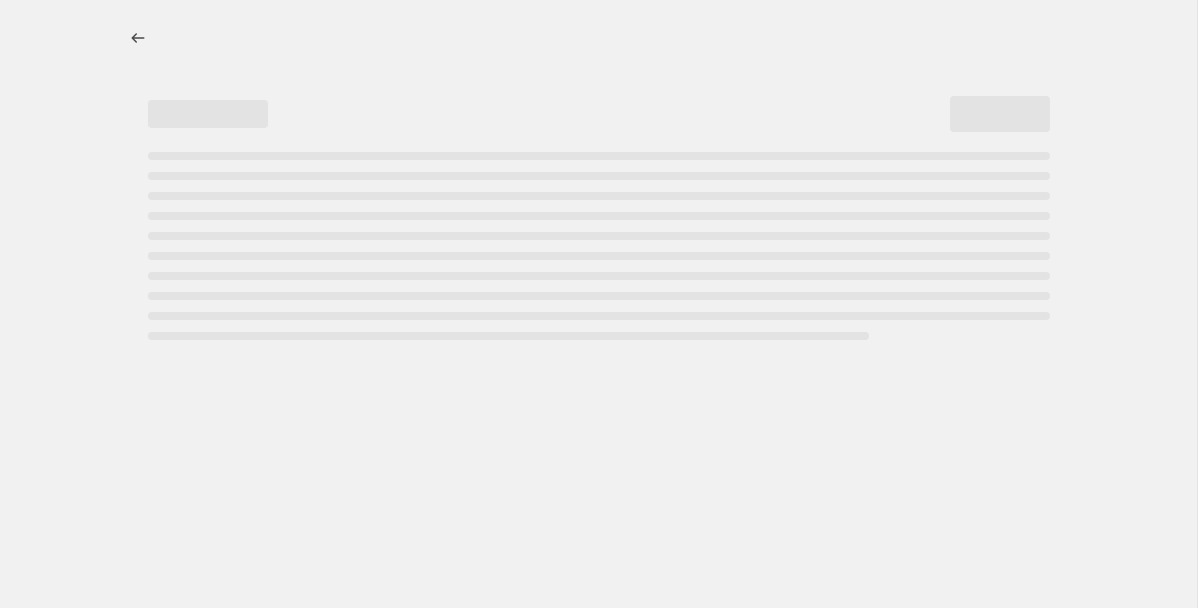 select on "percentage" 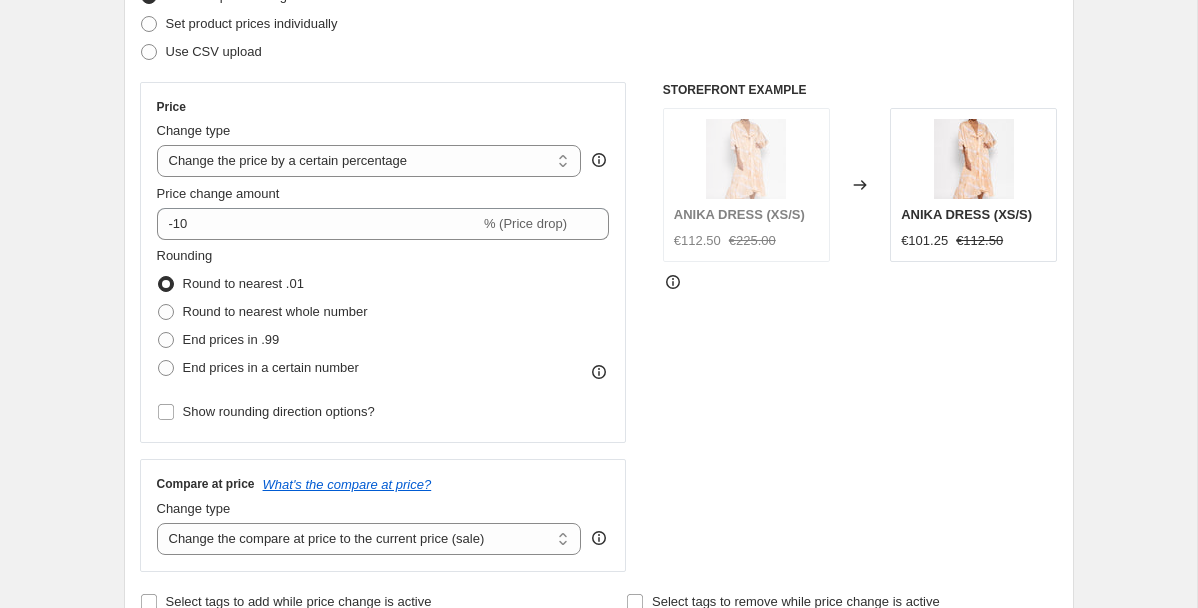 scroll, scrollTop: 284, scrollLeft: 0, axis: vertical 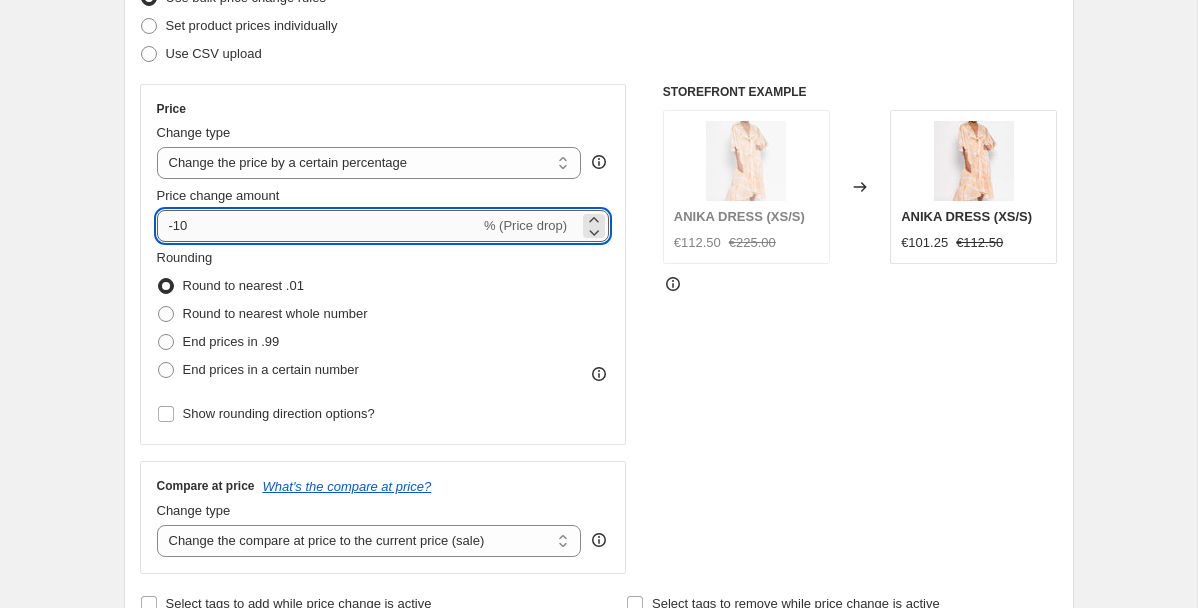 click on "-10" at bounding box center [318, 226] 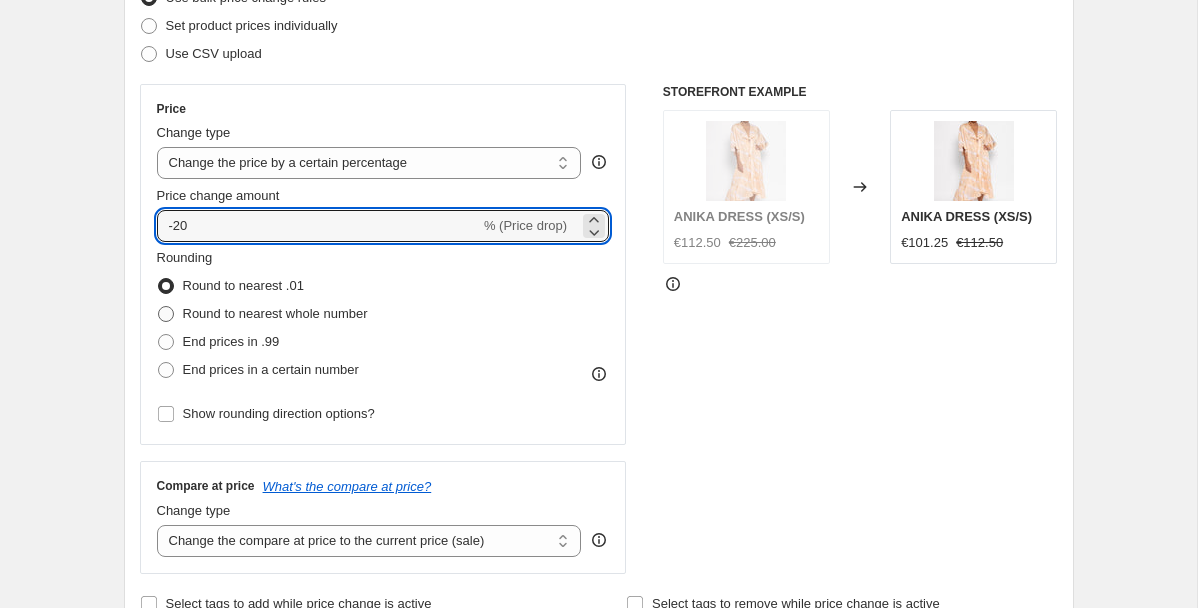 type on "-20" 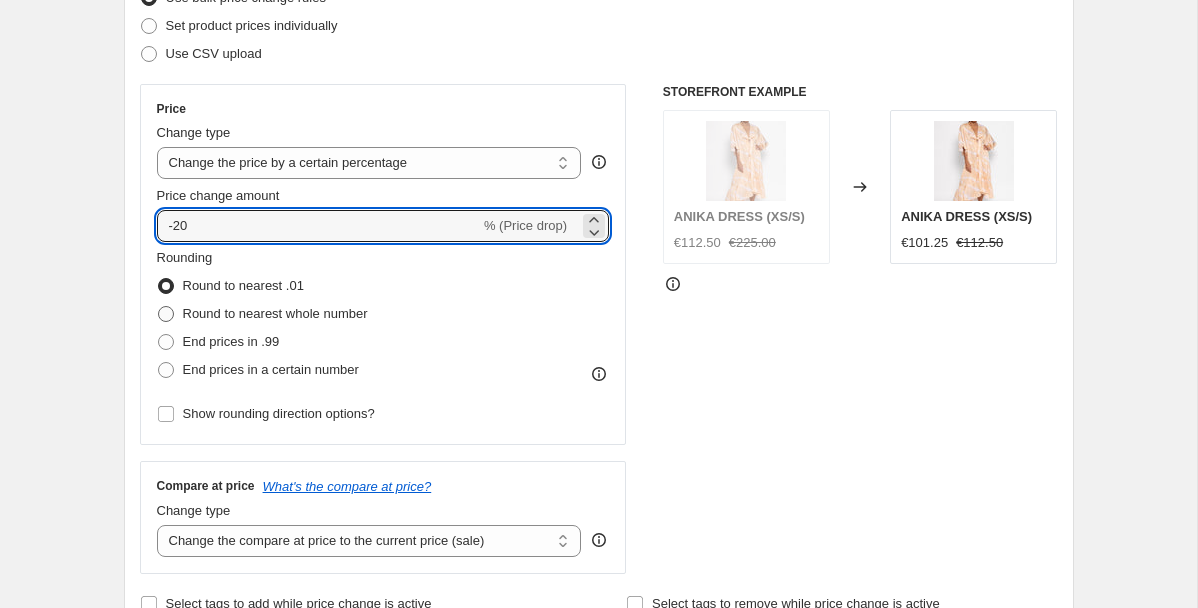 radio on "true" 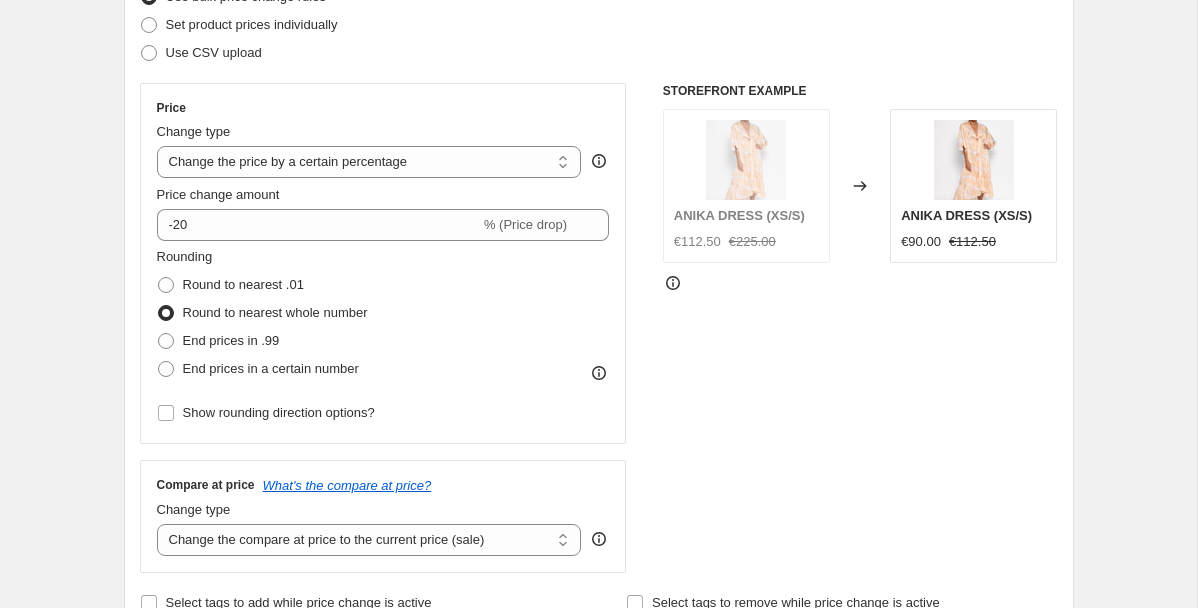 scroll, scrollTop: 278, scrollLeft: 0, axis: vertical 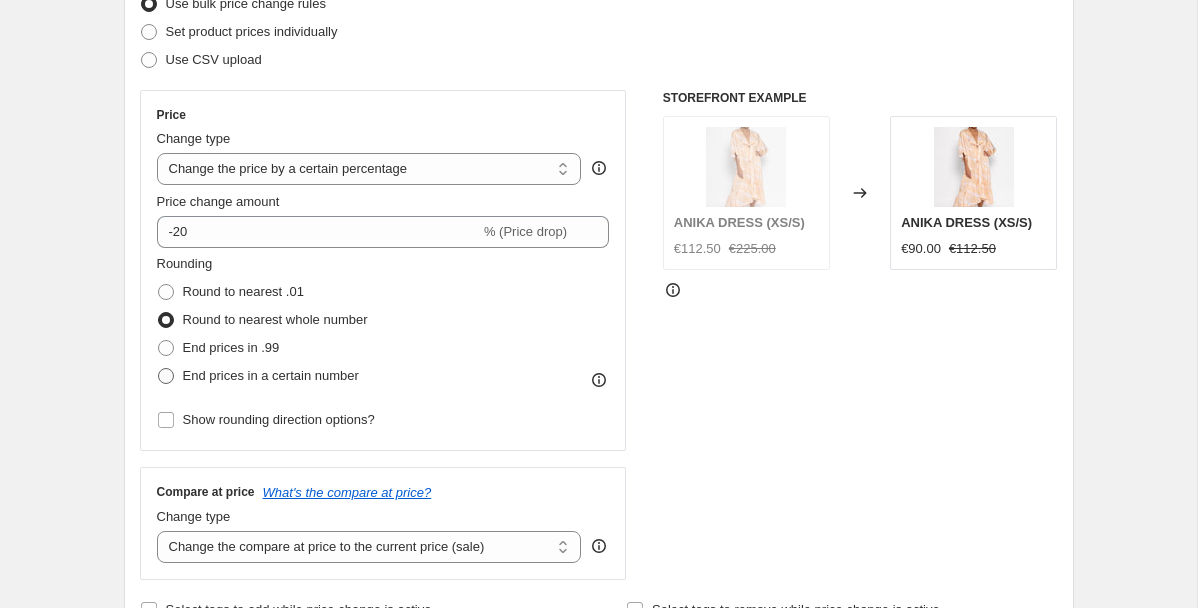 click on "End prices in a certain number" at bounding box center (271, 375) 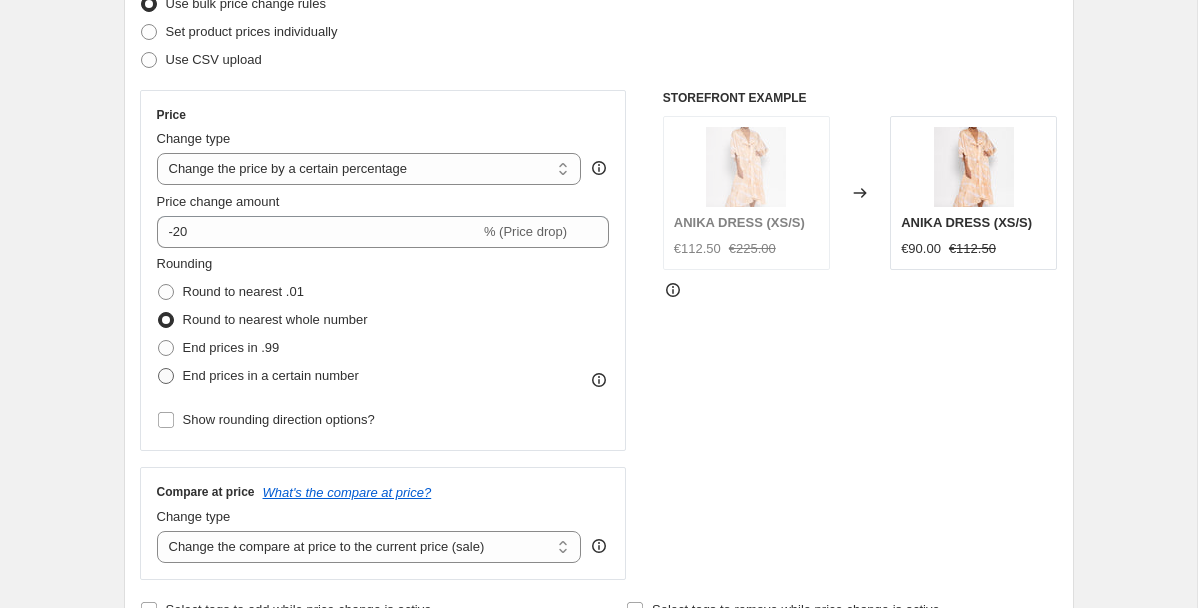 radio on "true" 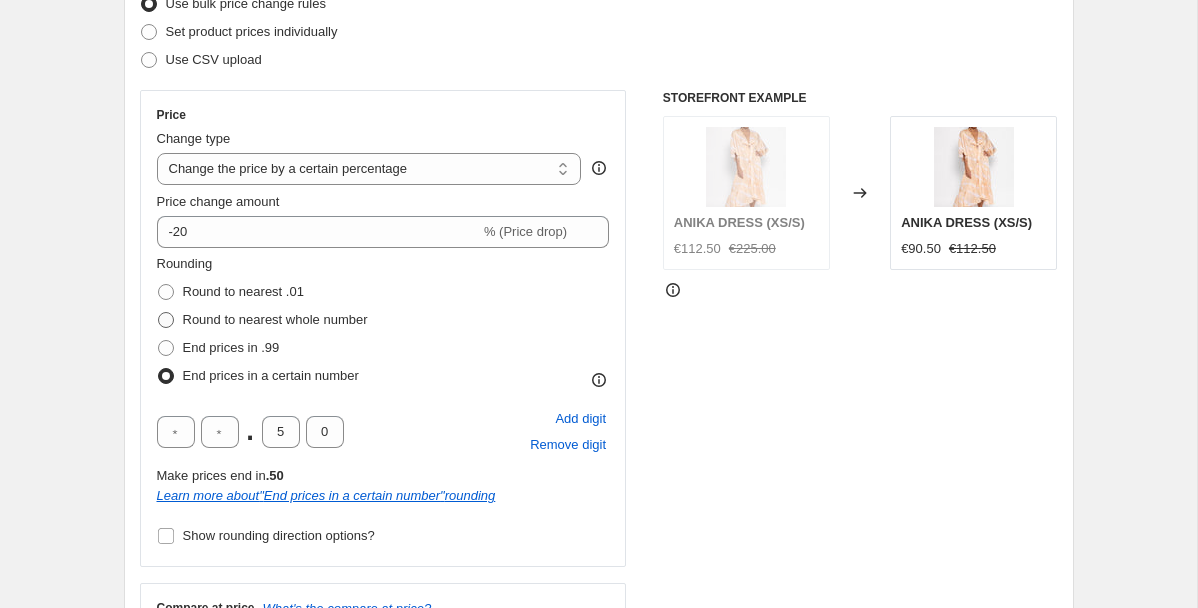 click on "Round to nearest whole number" at bounding box center (275, 319) 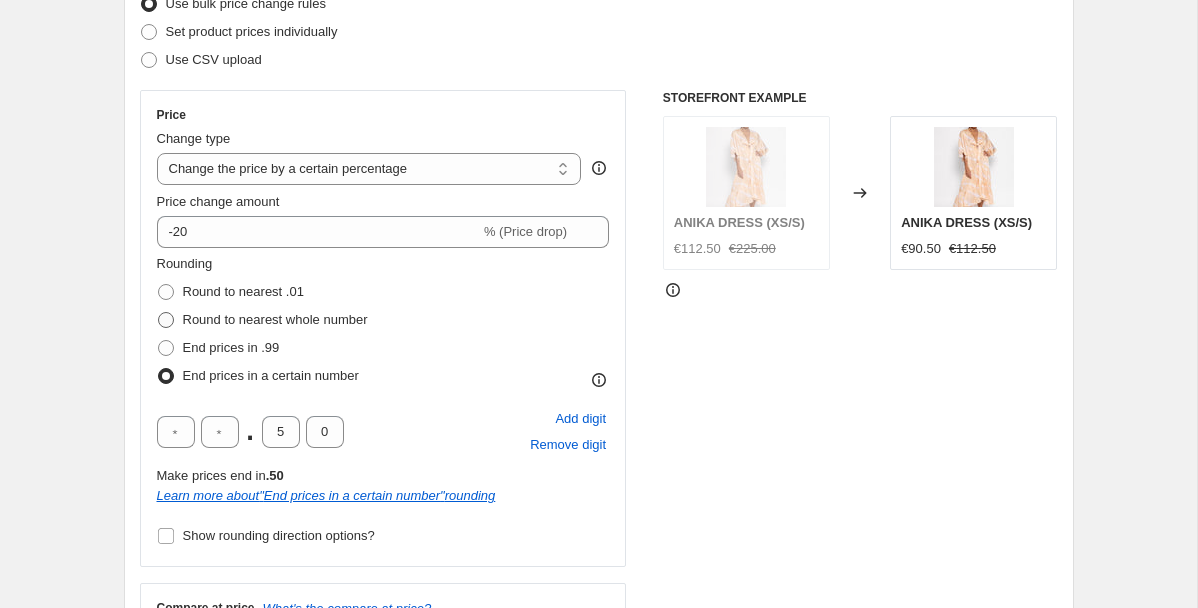 radio on "true" 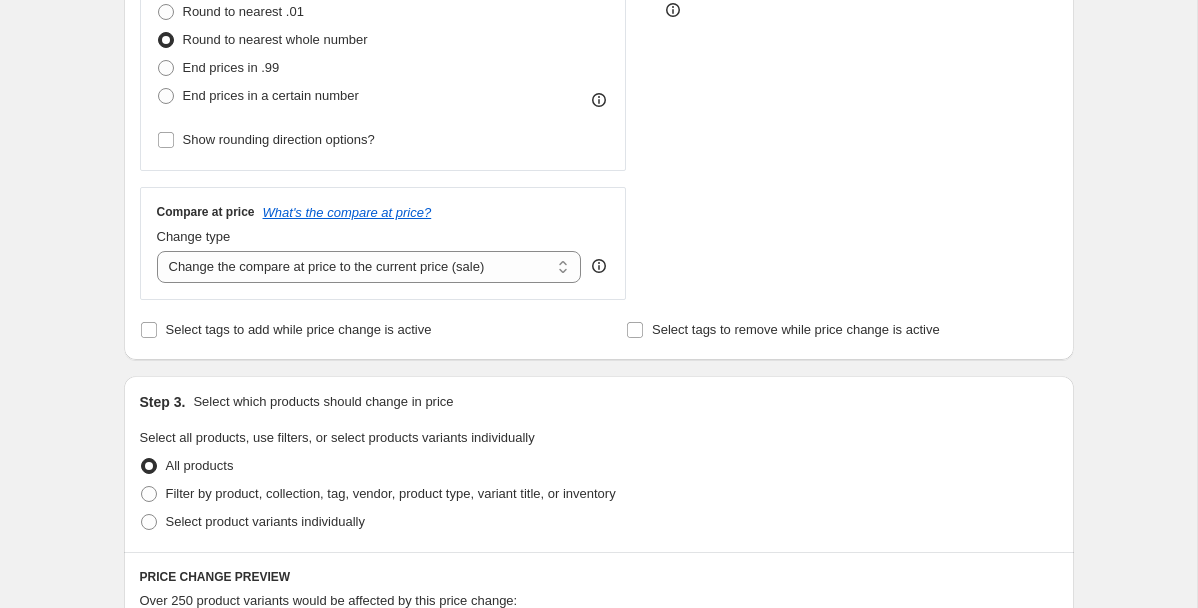 scroll, scrollTop: 553, scrollLeft: 0, axis: vertical 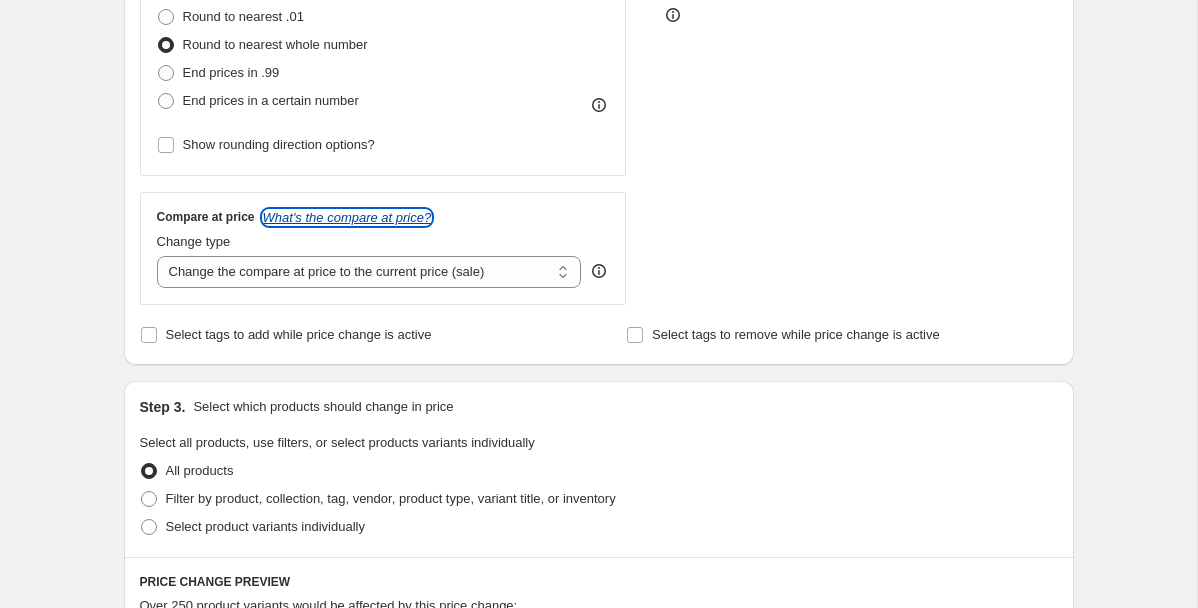 click on "What's the compare at price?" at bounding box center [347, 217] 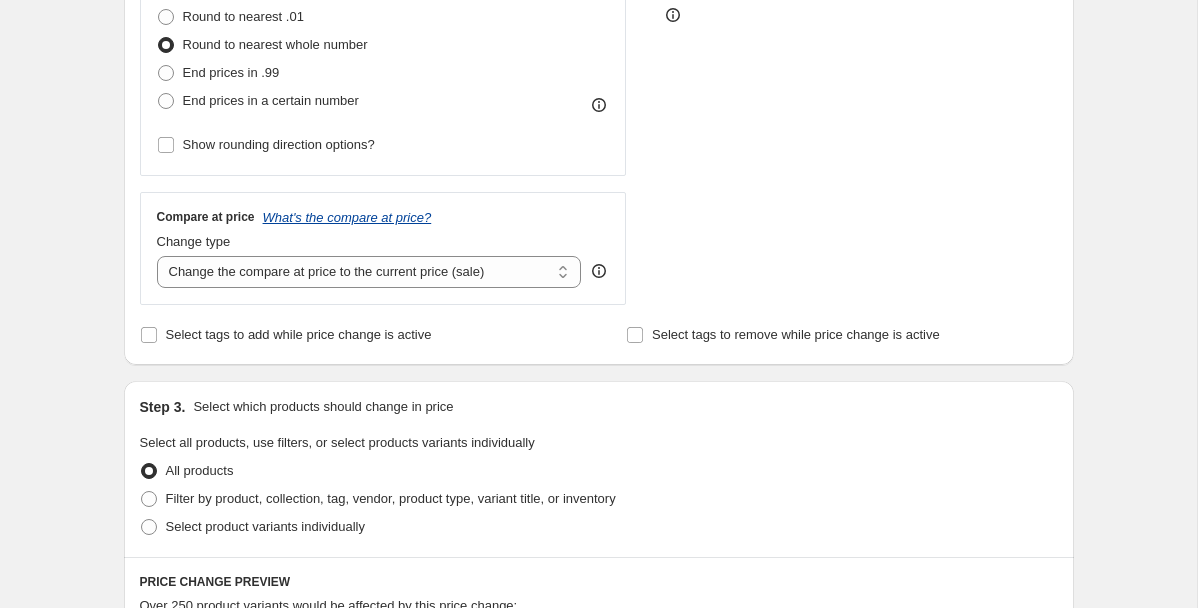 scroll, scrollTop: 553, scrollLeft: 0, axis: vertical 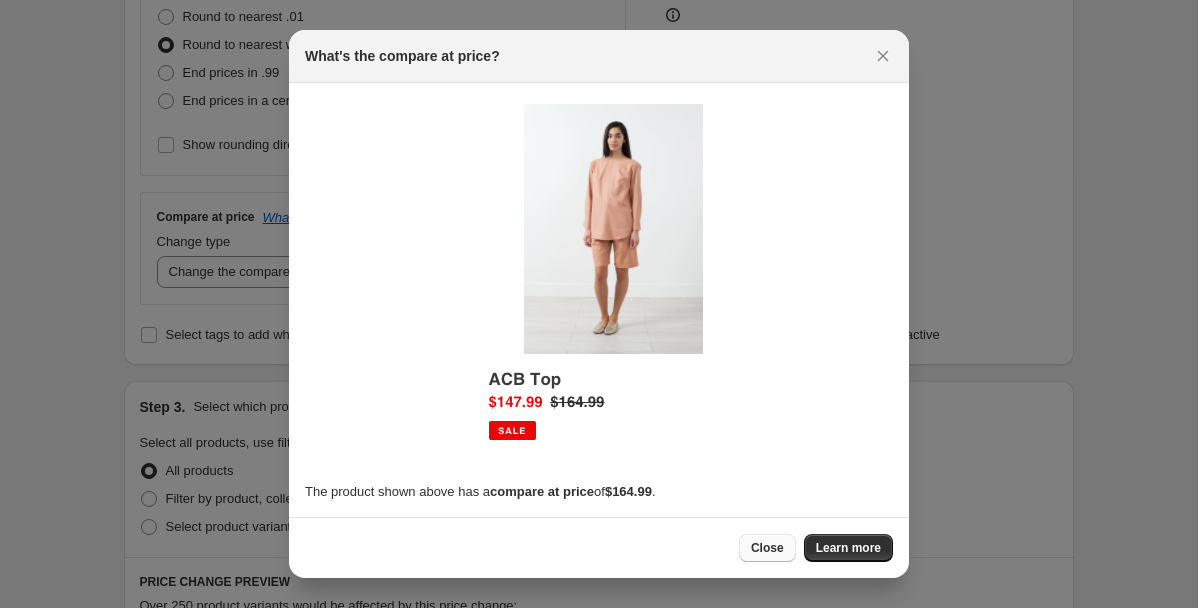click on "Close" at bounding box center (767, 548) 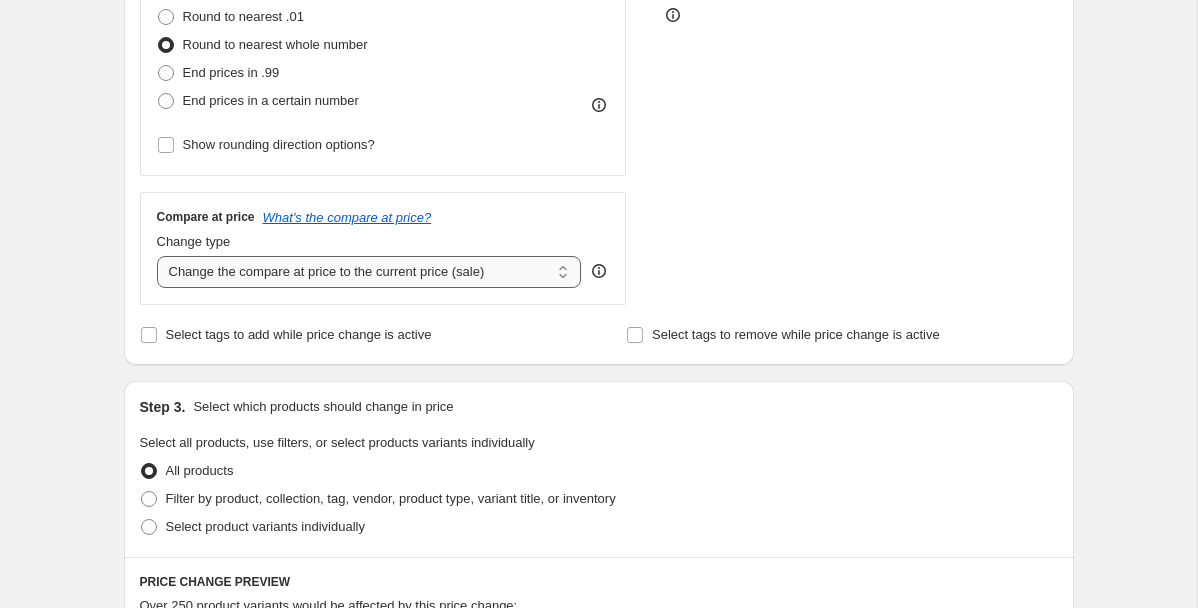 click on "Change the compare at price to the current price (sale) Change the compare at price to a certain amount Change the compare at price by a certain amount Change the compare at price by a certain percentage Change the compare at price by a certain amount relative to the actual price Change the compare at price by a certain percentage relative to the actual price Don't change the compare at price Remove the compare at price" at bounding box center (369, 272) 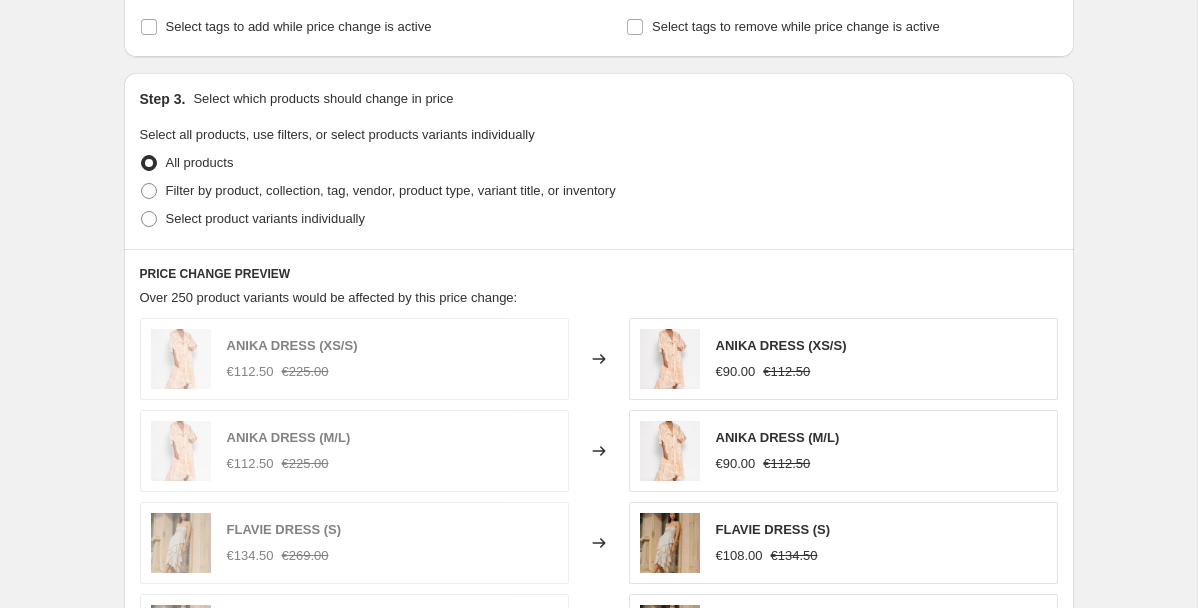 scroll, scrollTop: 862, scrollLeft: 0, axis: vertical 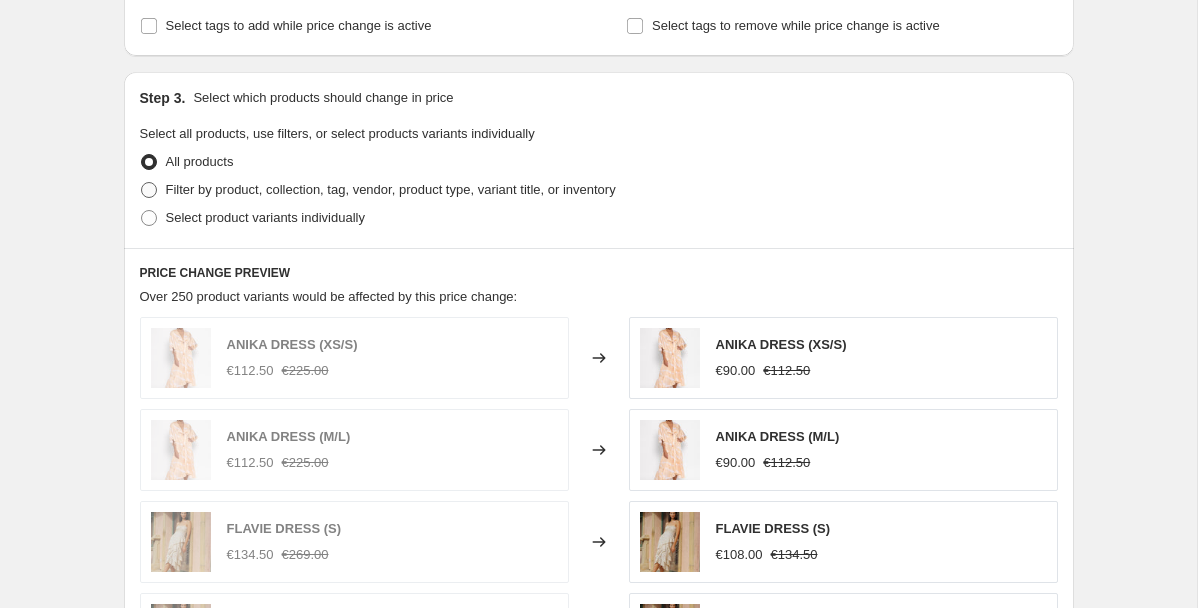 click on "Filter by product, collection, tag, vendor, product type, variant title, or inventory" at bounding box center [391, 189] 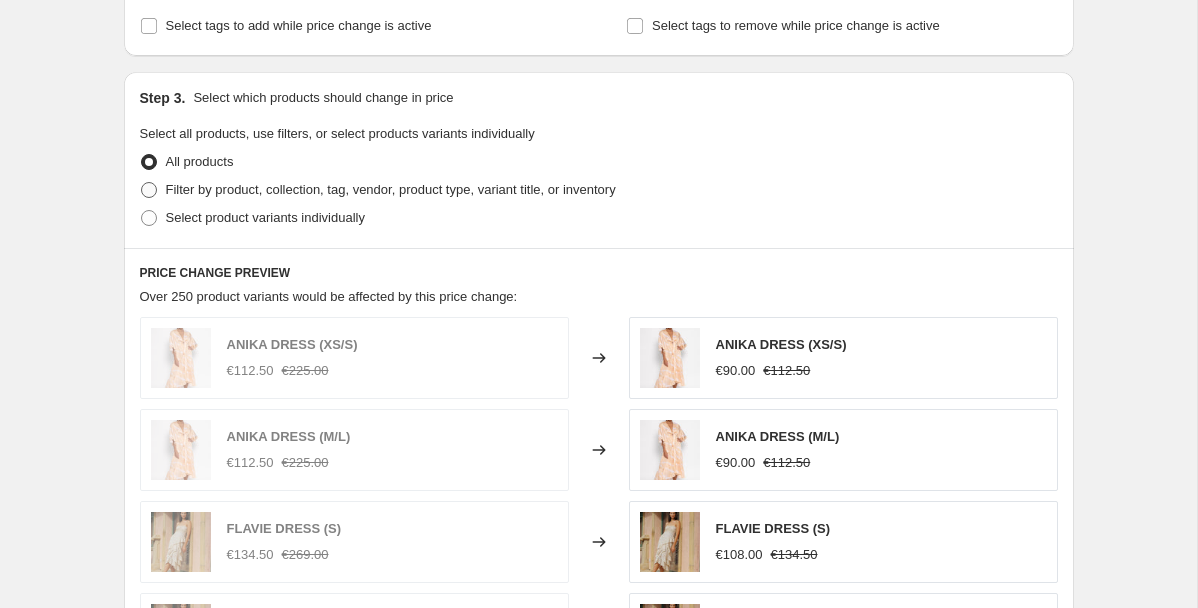 radio on "true" 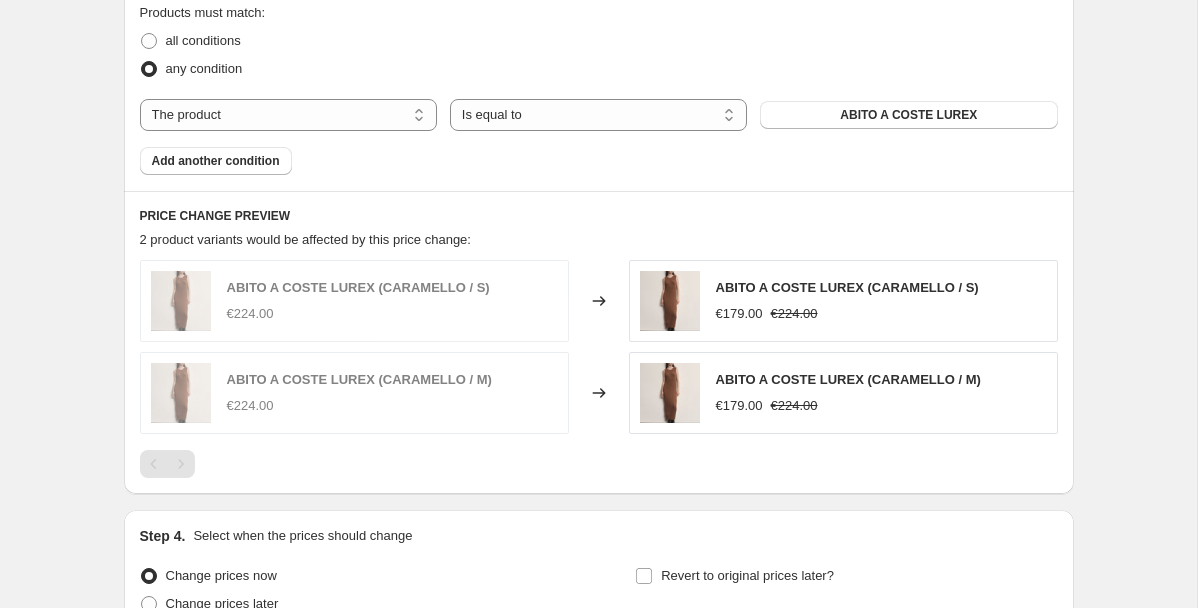 scroll, scrollTop: 1146, scrollLeft: 0, axis: vertical 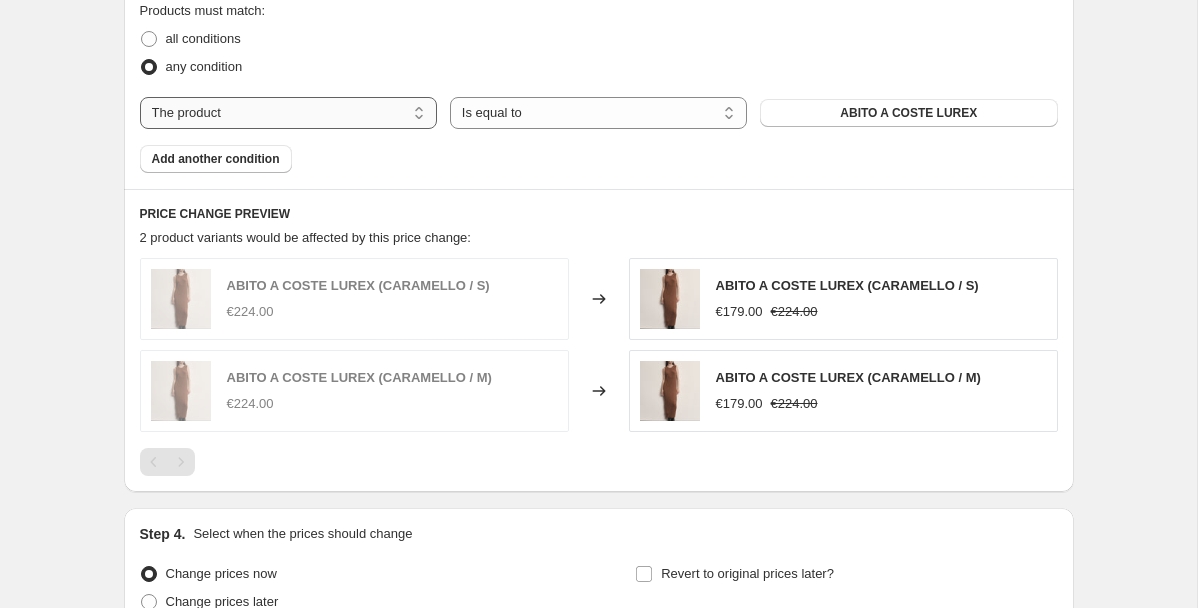 click on "The product The product's collection The product's vendor The product's type The product's status The variant's title Inventory quantity" at bounding box center [288, 113] 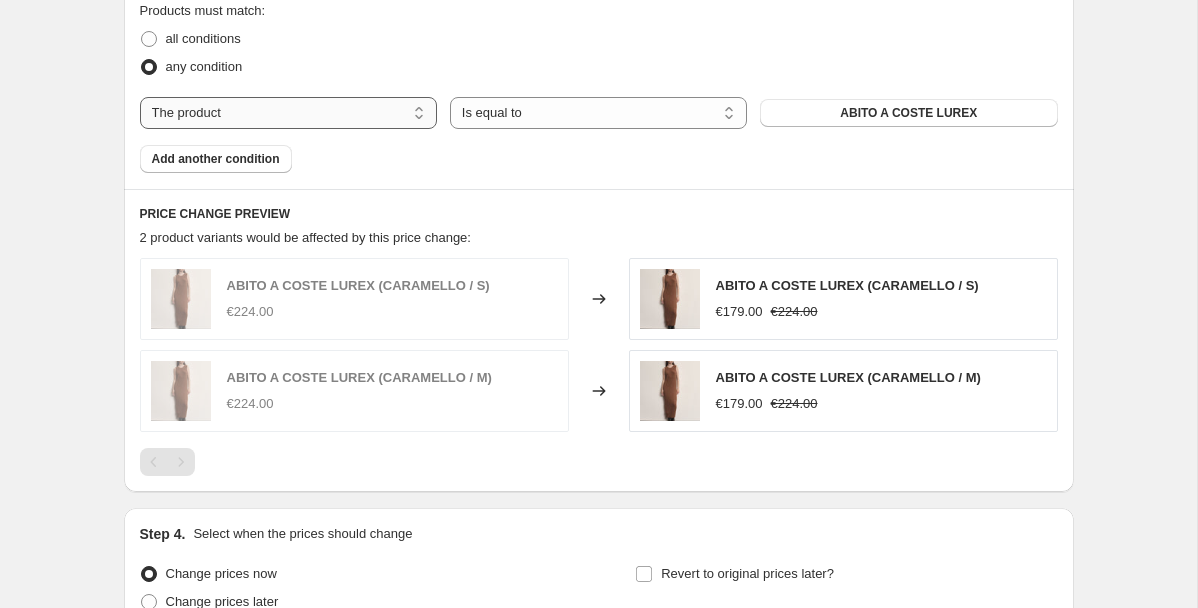 select on "vendor" 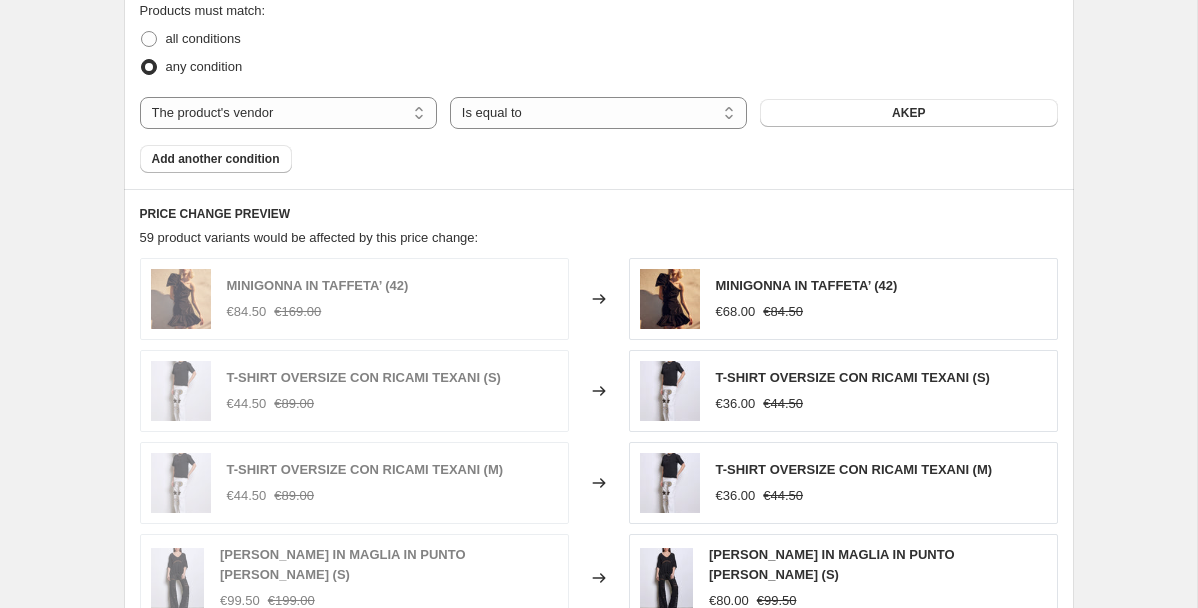 click on "AKEP" at bounding box center [908, 113] 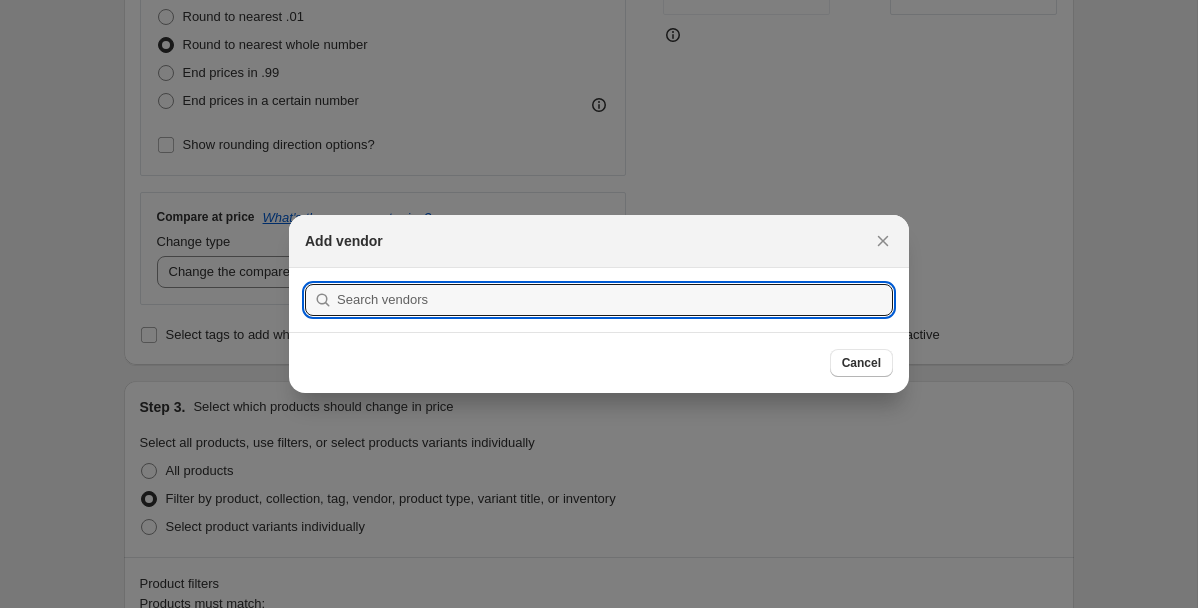 scroll, scrollTop: 0, scrollLeft: 0, axis: both 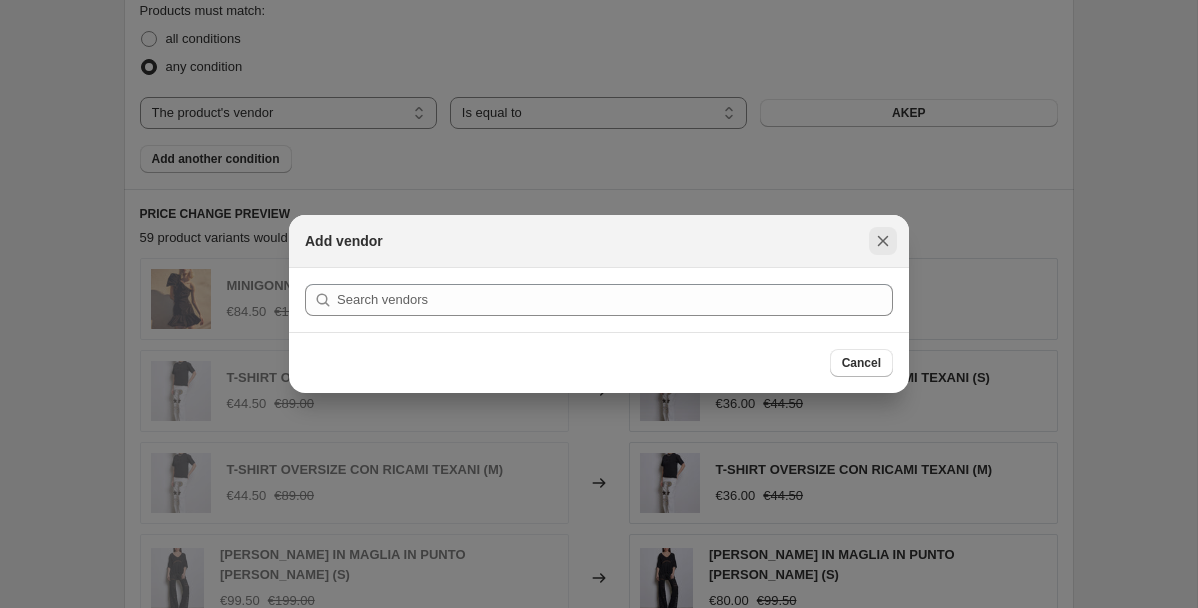 click 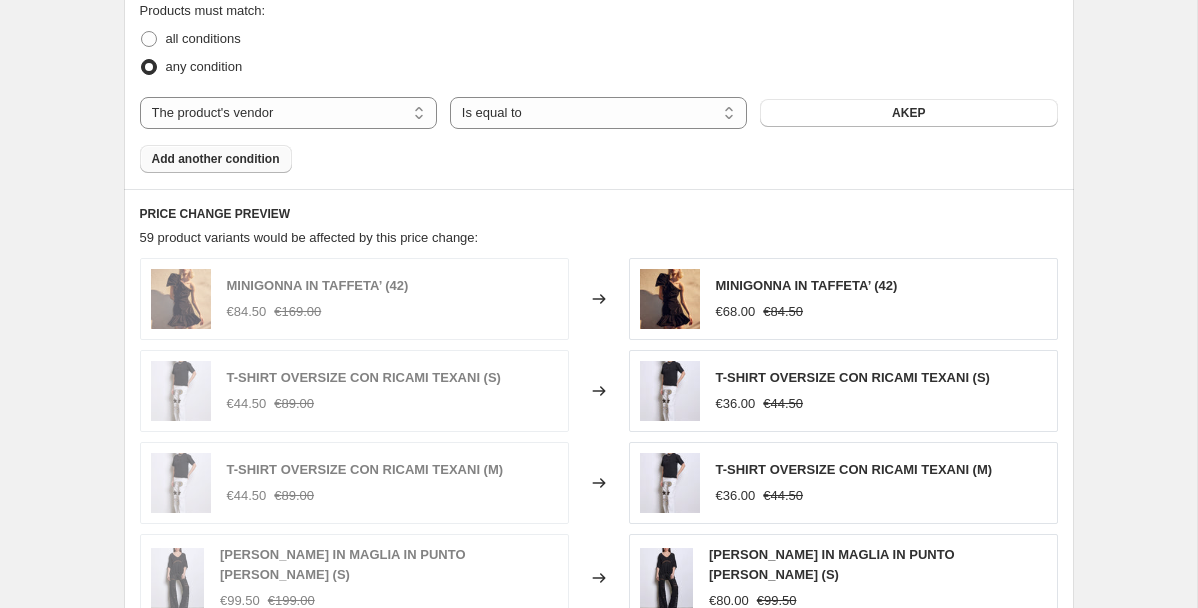 click on "Add another condition" at bounding box center (216, 159) 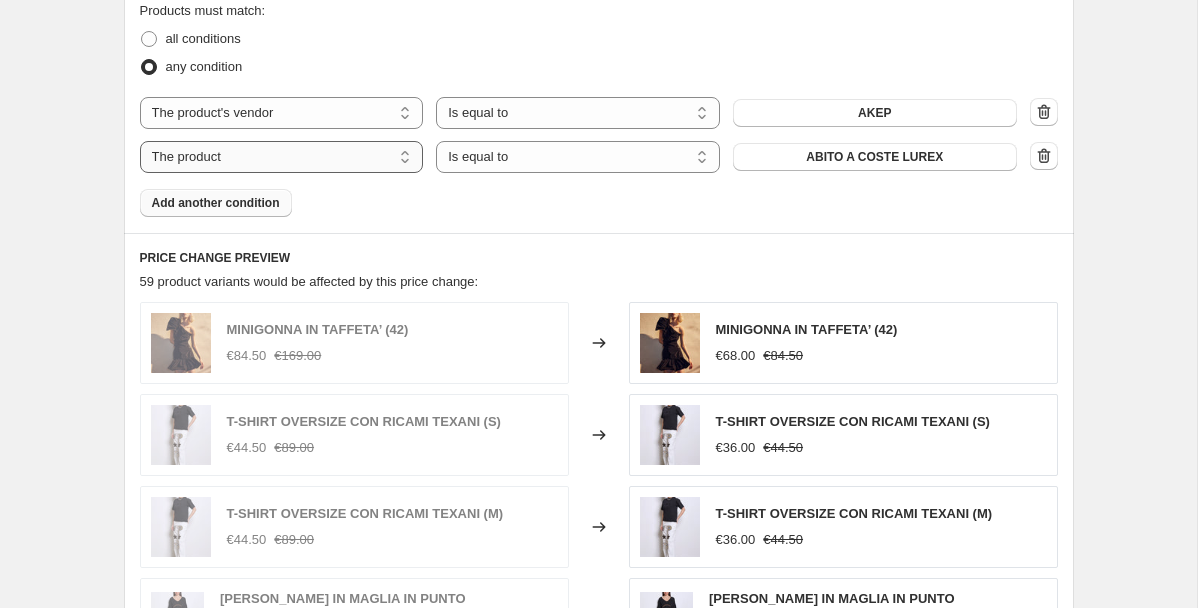 click on "The product The product's collection The product's vendor The product's type The product's status The variant's title Inventory quantity" at bounding box center [282, 157] 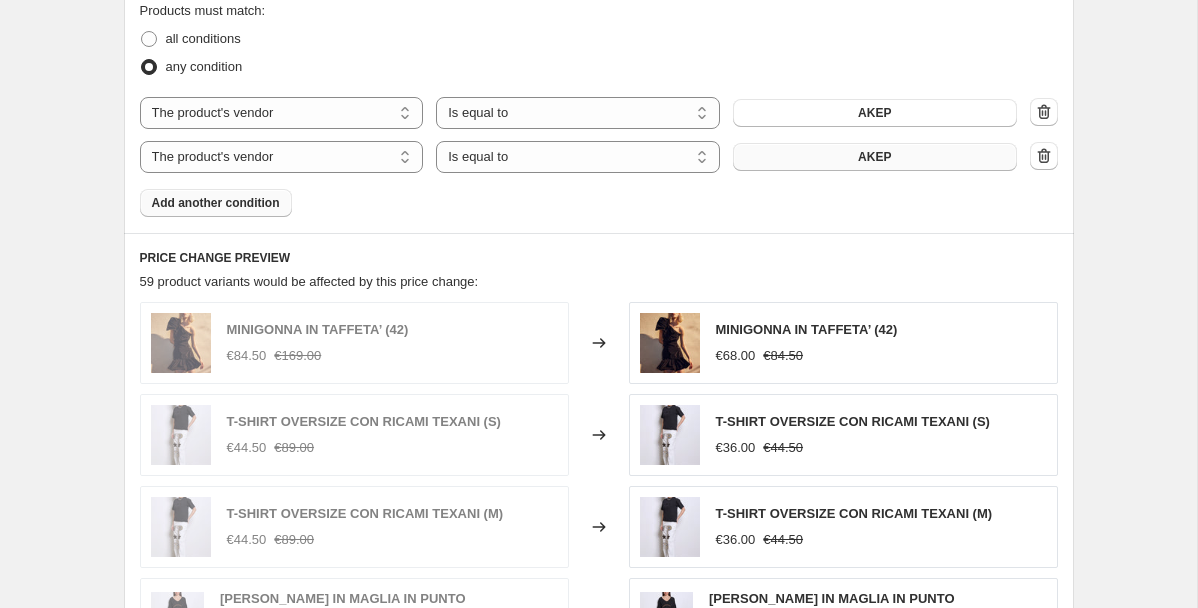 click on "AKEP" at bounding box center (875, 157) 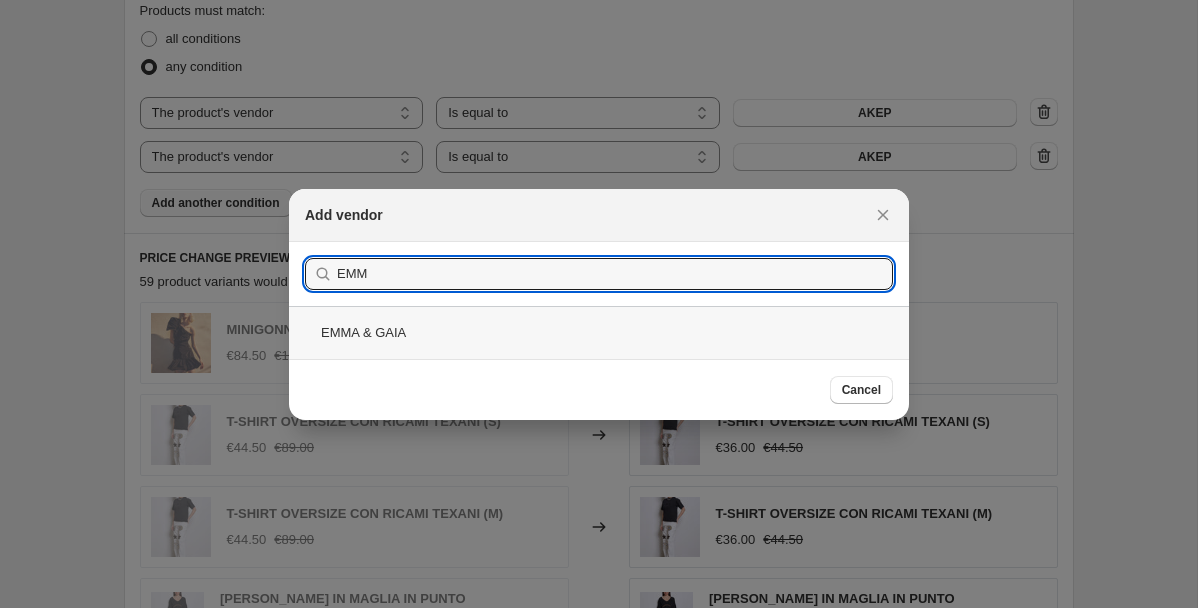 type on "EMM" 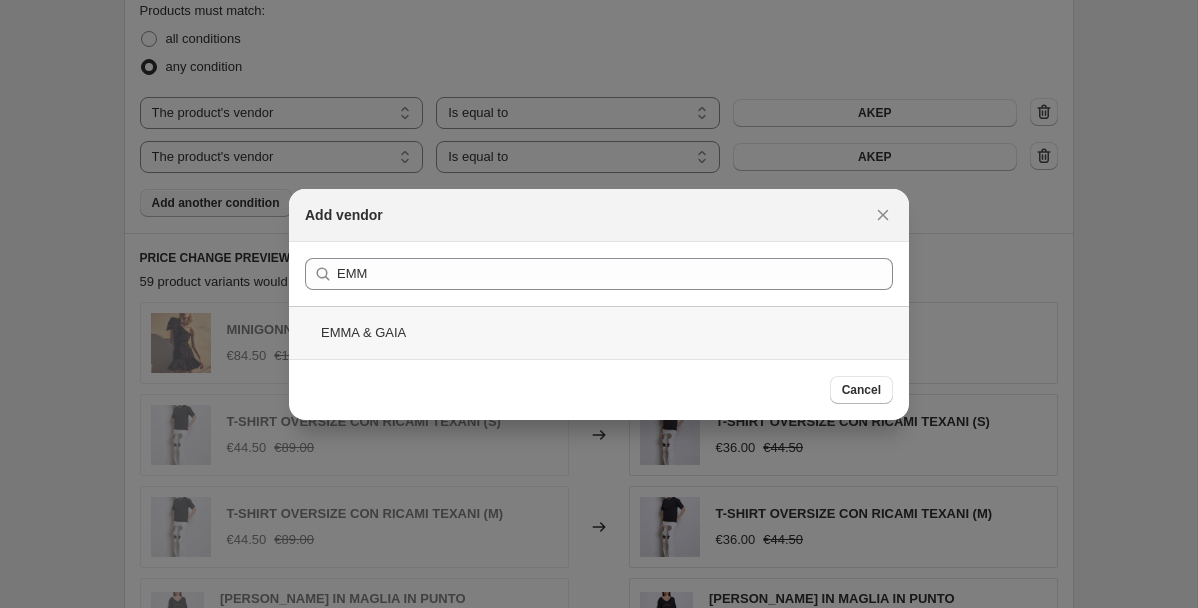 click on "EMMA & GAIA" at bounding box center [599, 332] 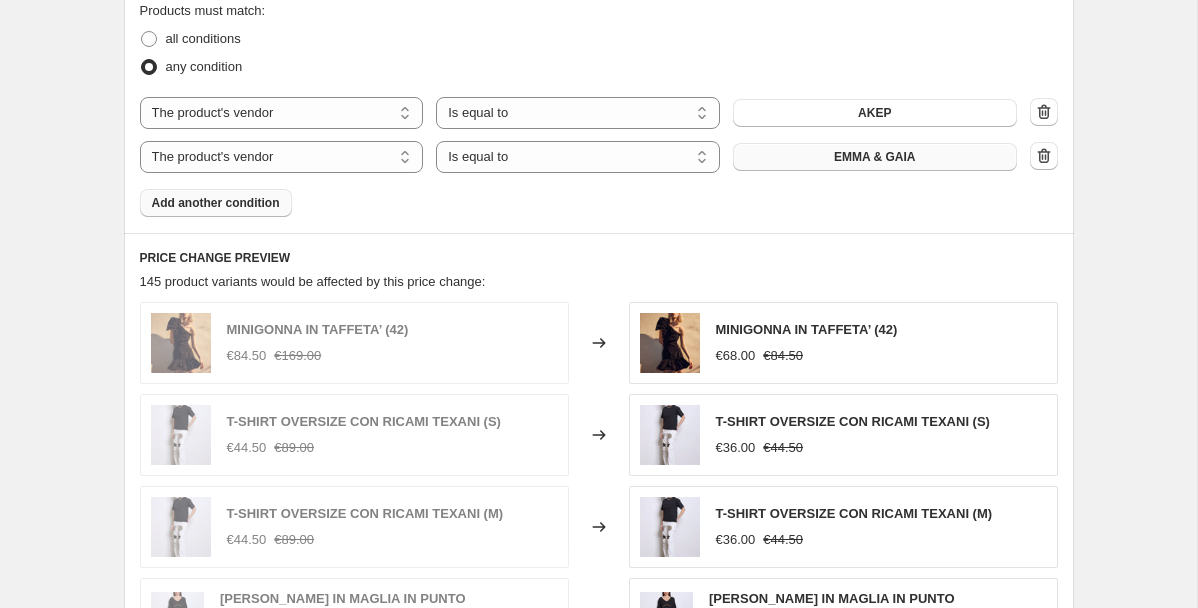 click on "EMMA & GAIA" at bounding box center (875, 157) 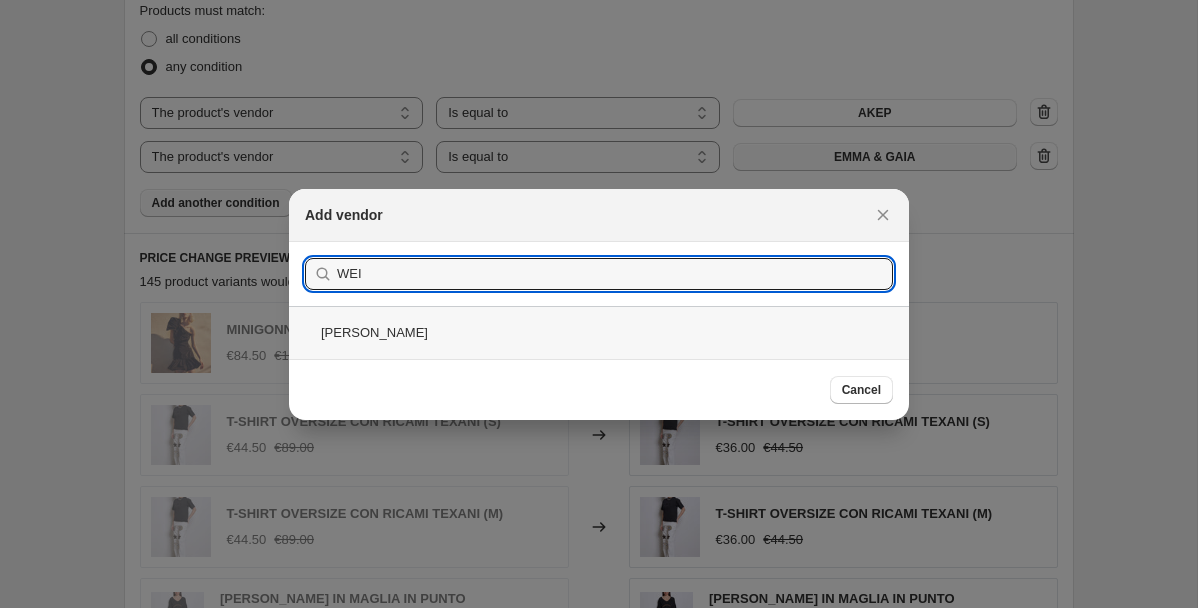 type on "WEI" 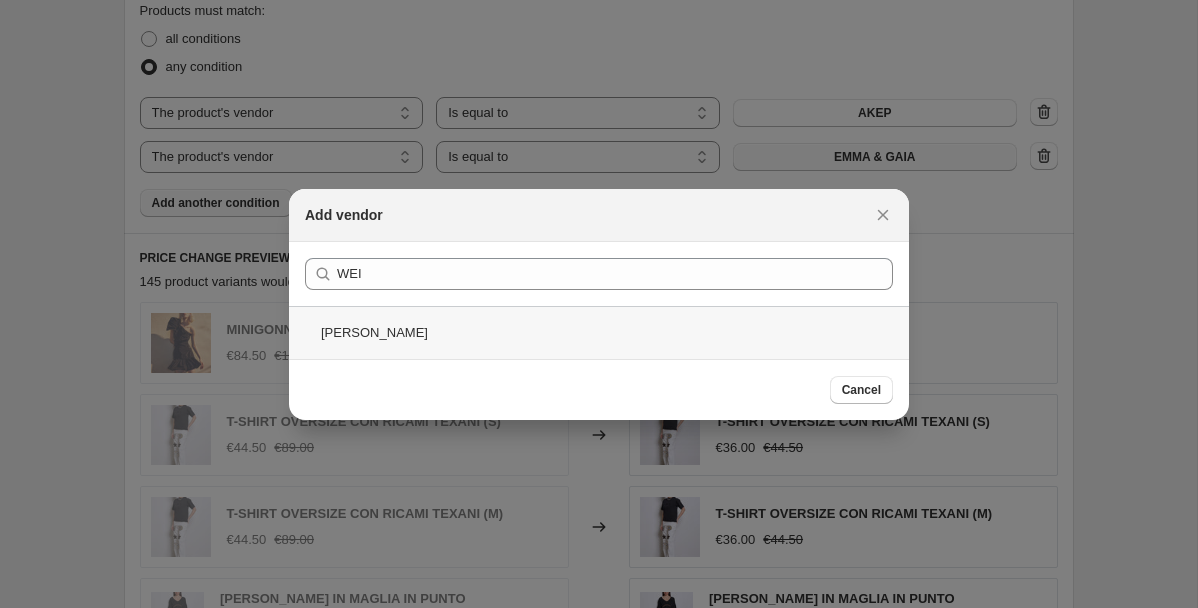 click on "[PERSON_NAME]" at bounding box center (599, 332) 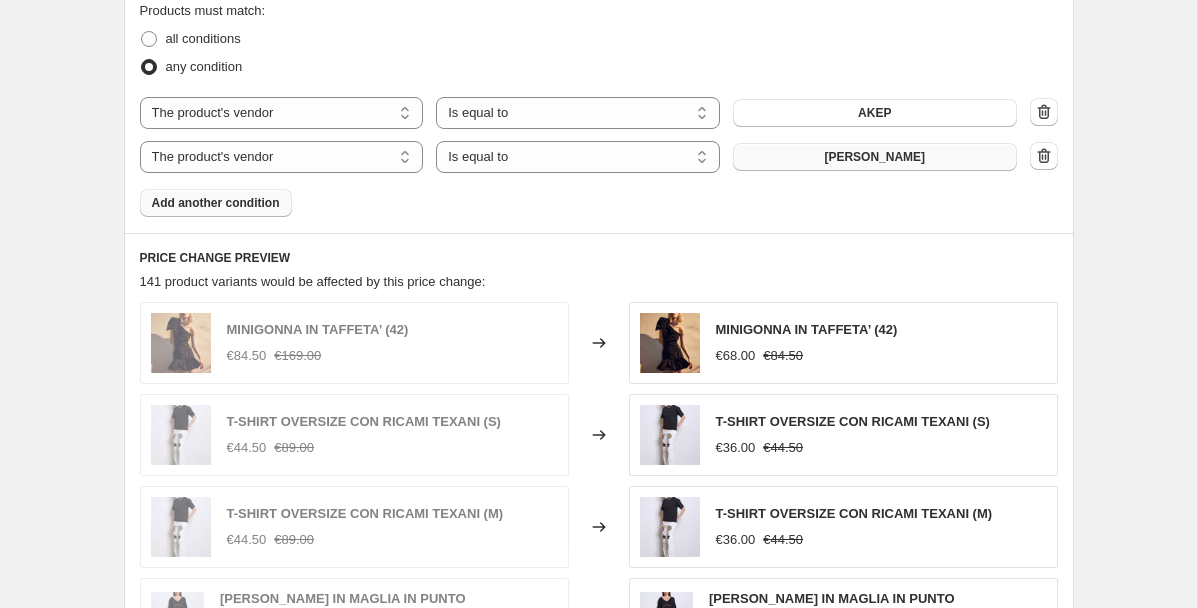 click on "Add another condition" at bounding box center (216, 203) 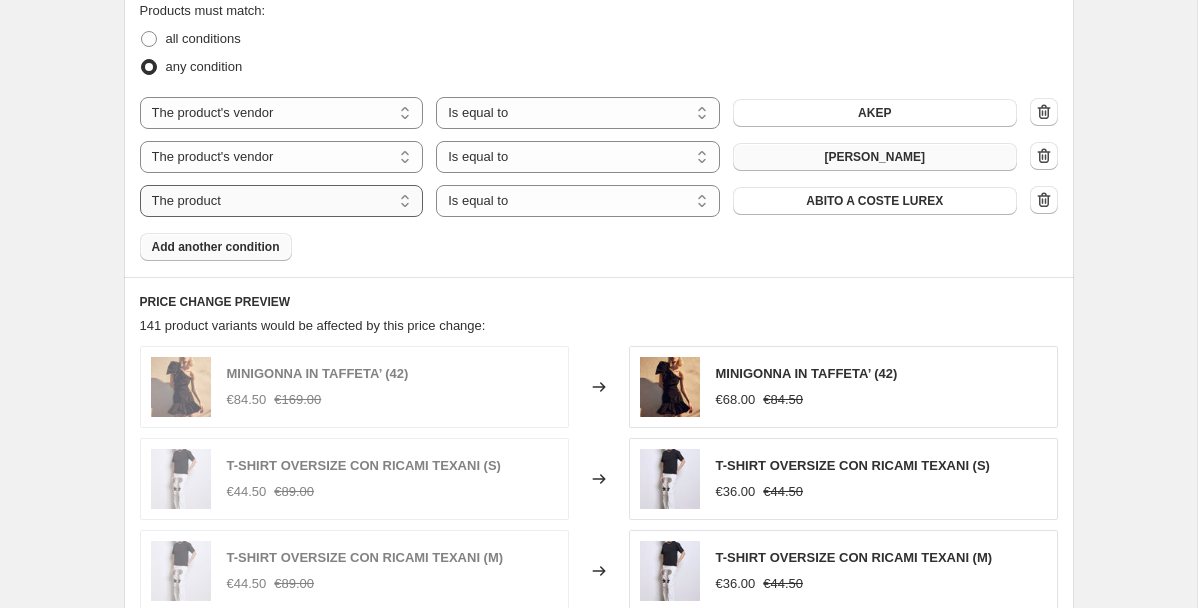 click on "The product The product's collection The product's vendor The product's type The product's status The variant's title Inventory quantity" at bounding box center [282, 201] 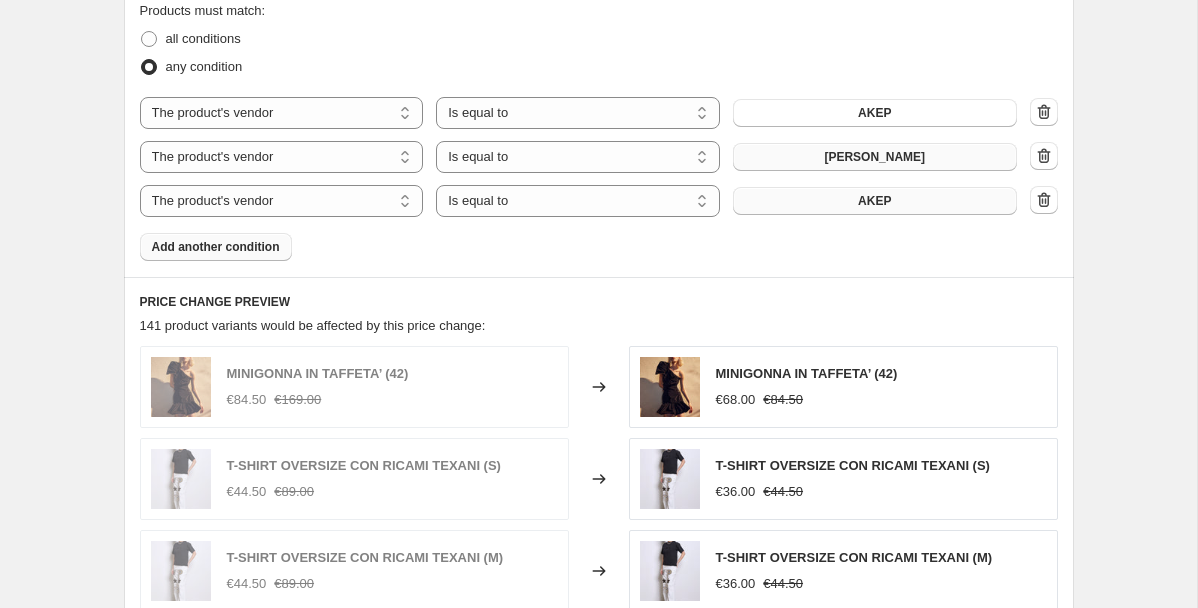click on "AKEP" at bounding box center [874, 201] 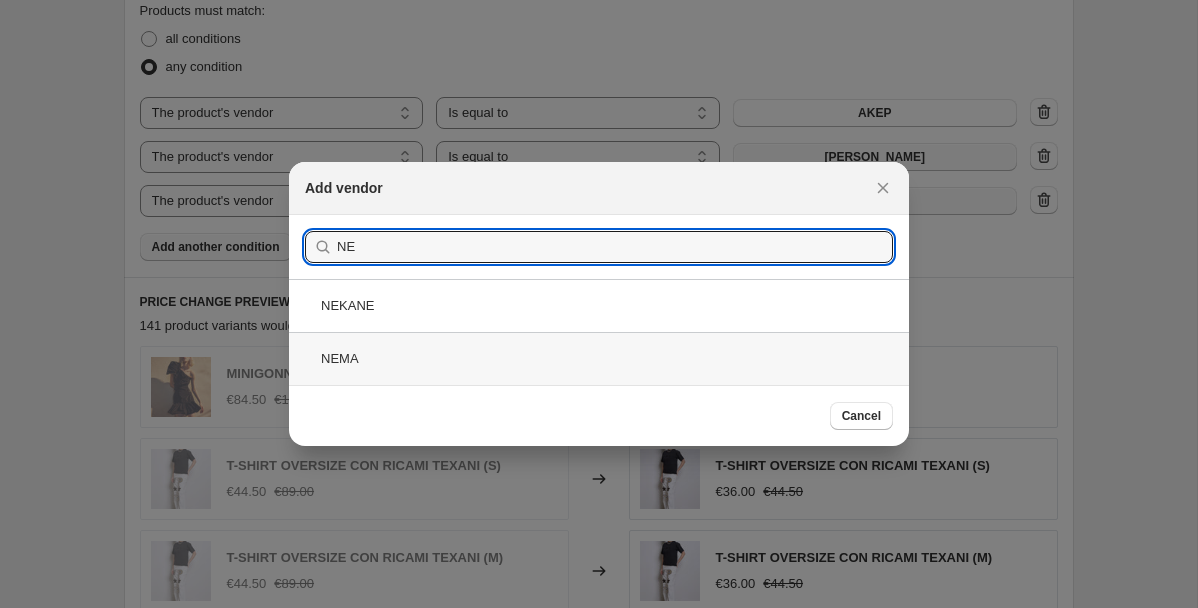 type on "NE" 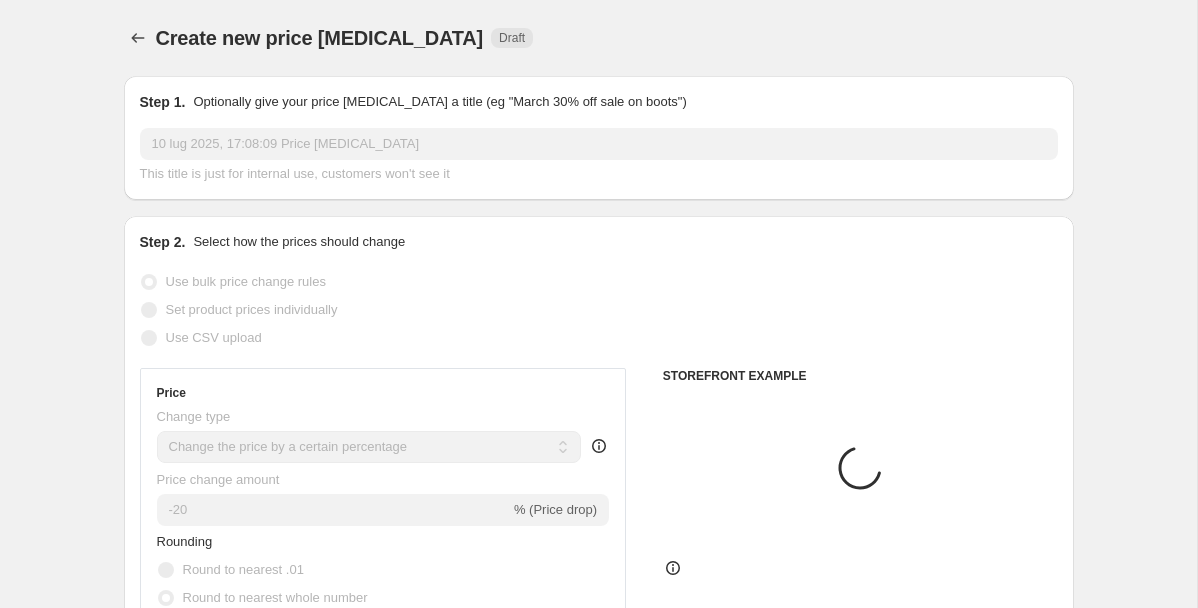 scroll, scrollTop: 1146, scrollLeft: 0, axis: vertical 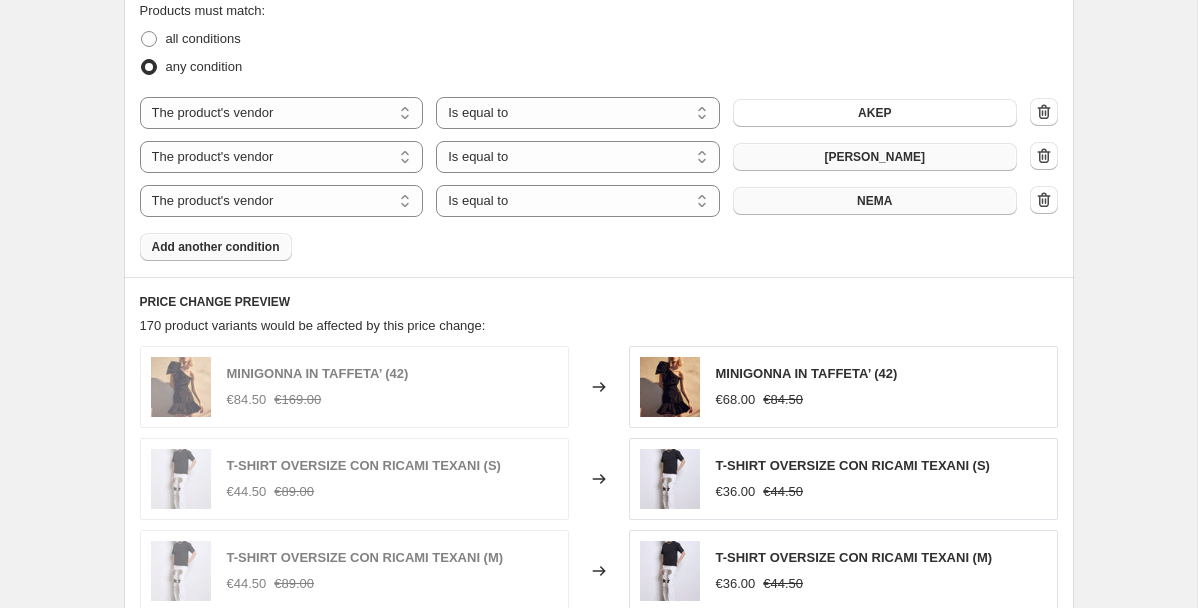 click on "Add another condition" at bounding box center [216, 247] 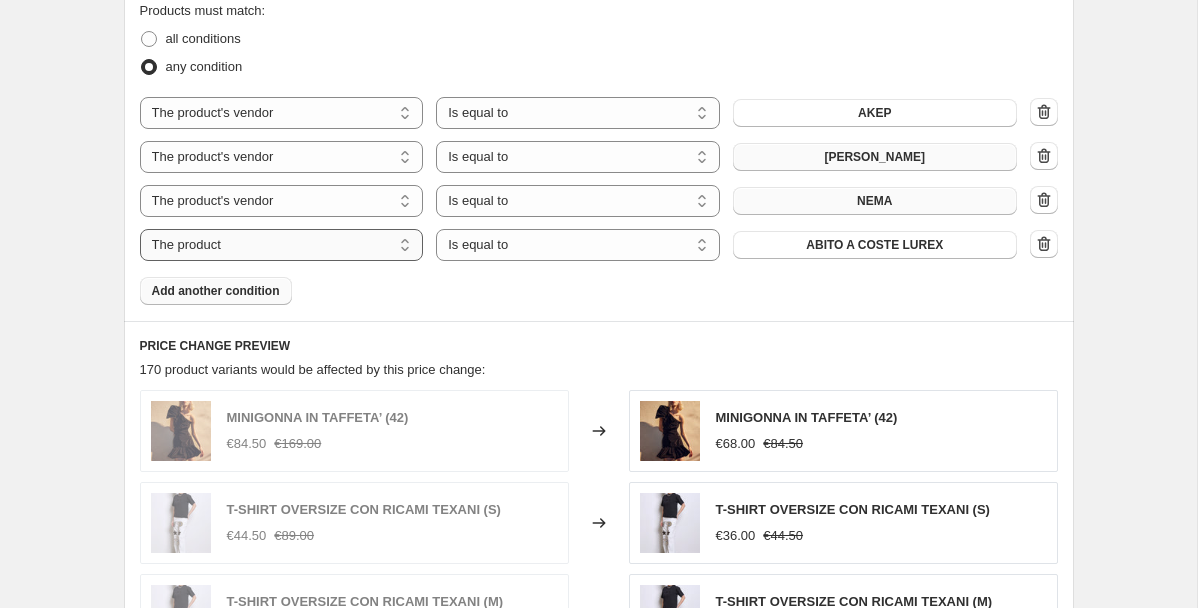 click on "The product The product's collection The product's vendor The product's type The product's status The variant's title Inventory quantity" at bounding box center (282, 245) 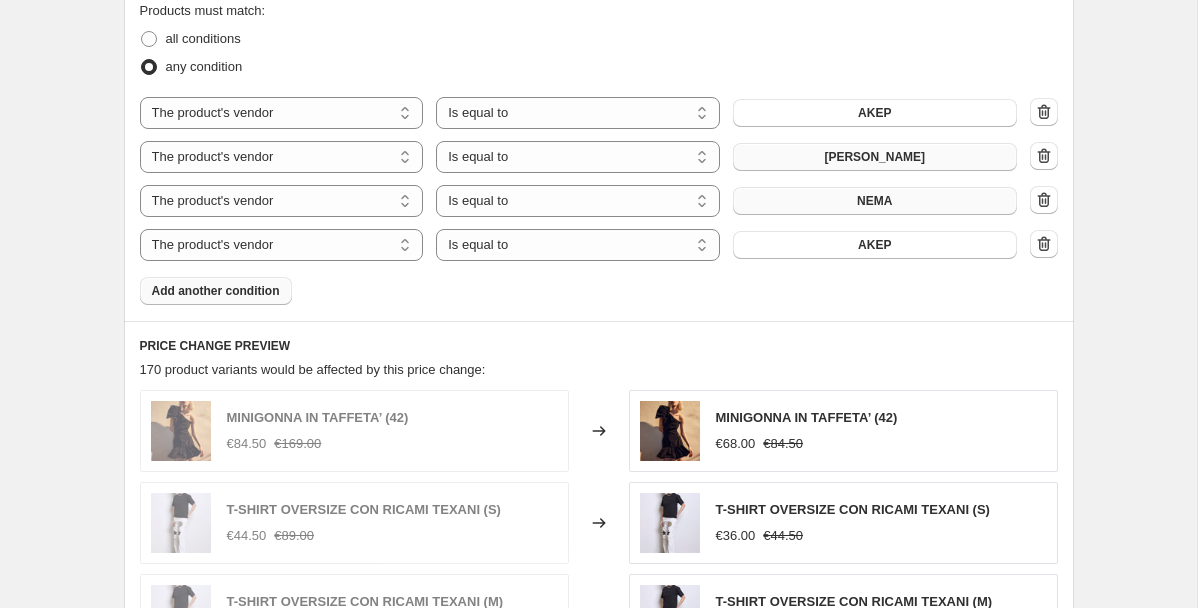 click on "AKEP" at bounding box center [874, 245] 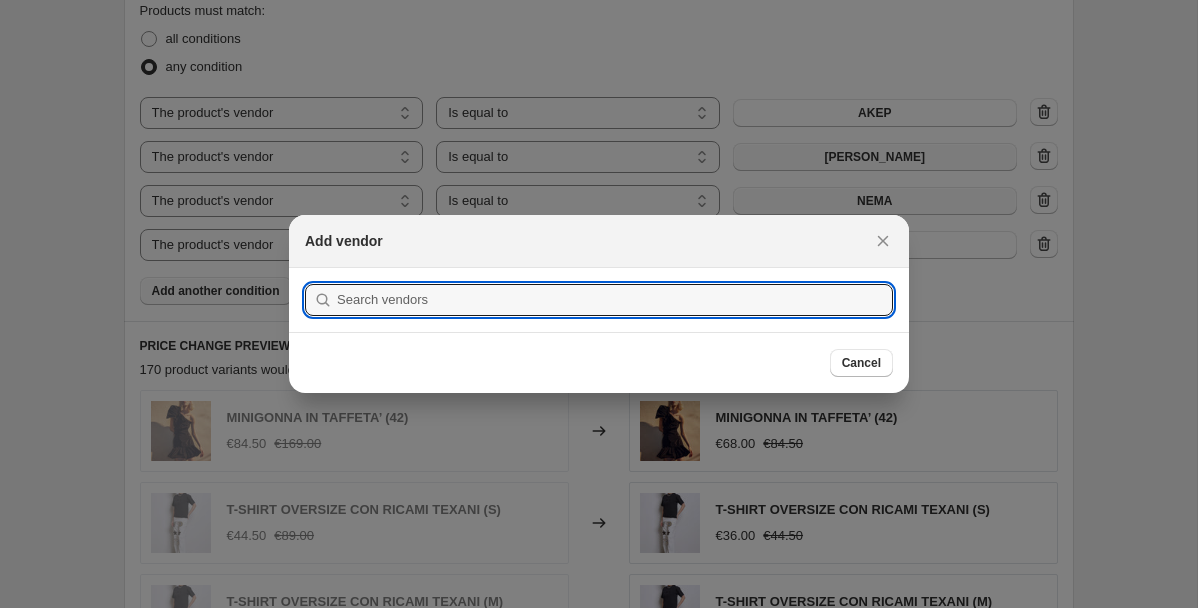 scroll, scrollTop: 0, scrollLeft: 0, axis: both 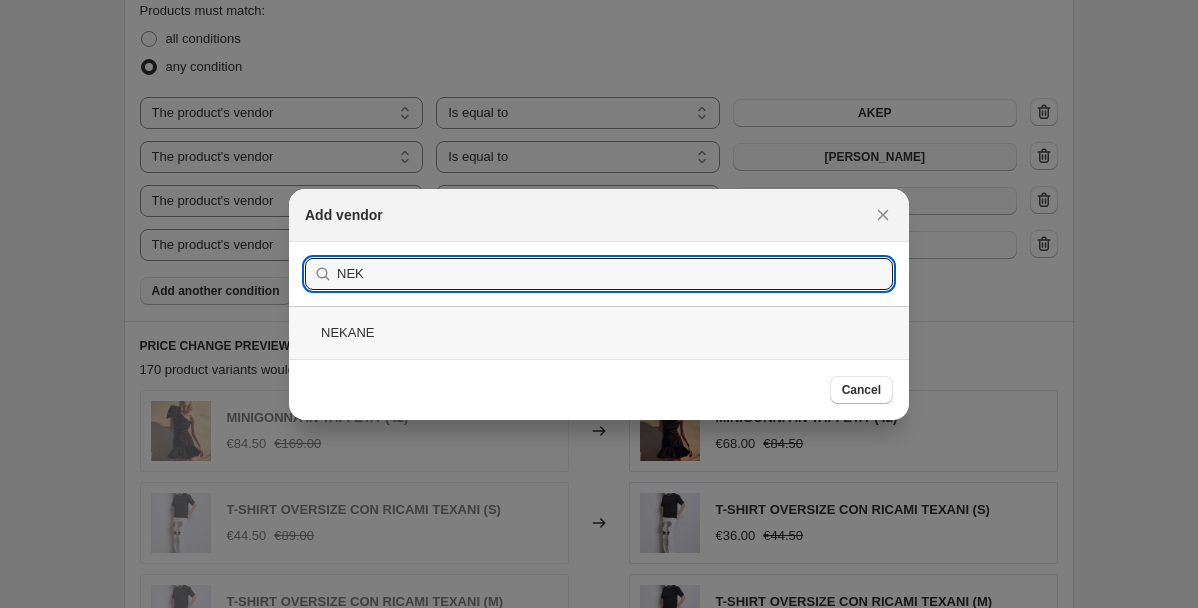type on "NEK" 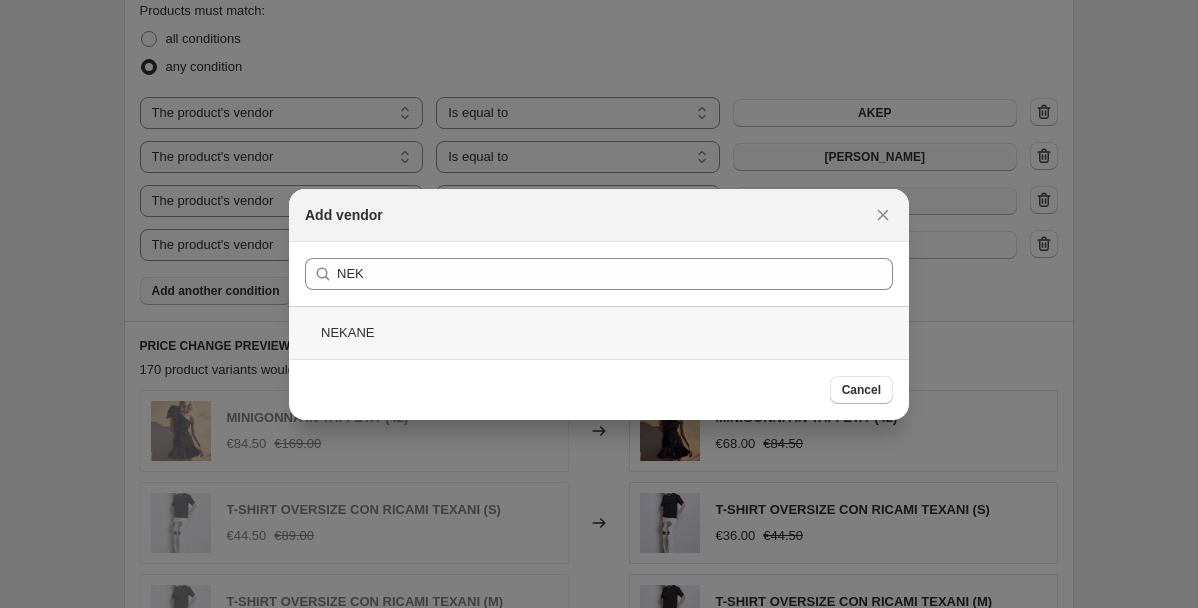 click on "NEKANE" at bounding box center (599, 332) 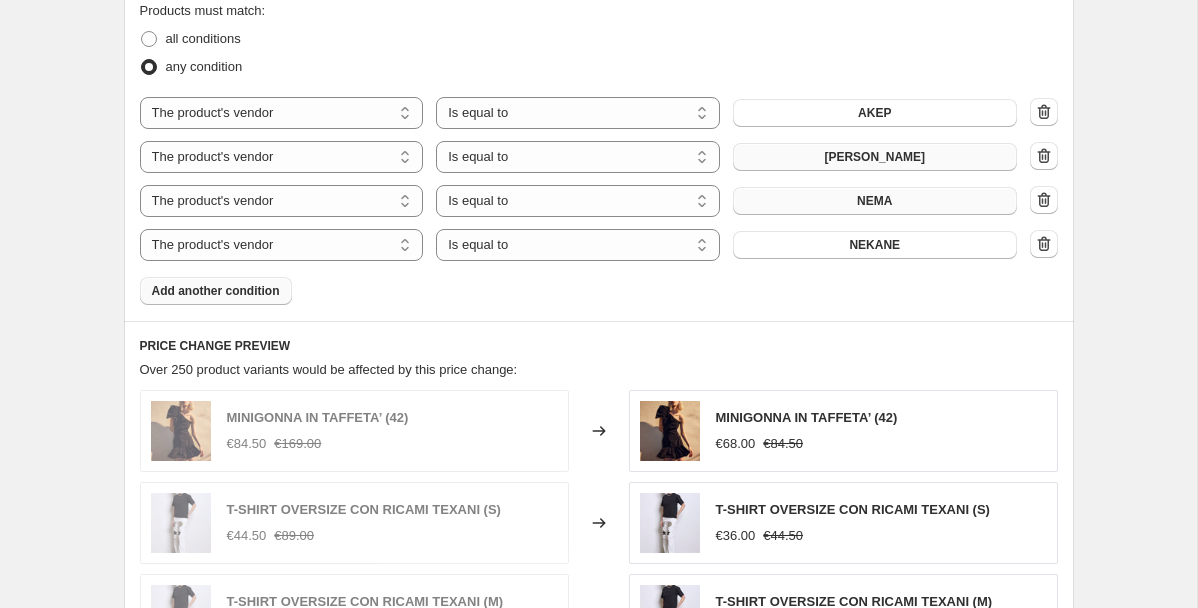 click on "Add another condition" at bounding box center (216, 291) 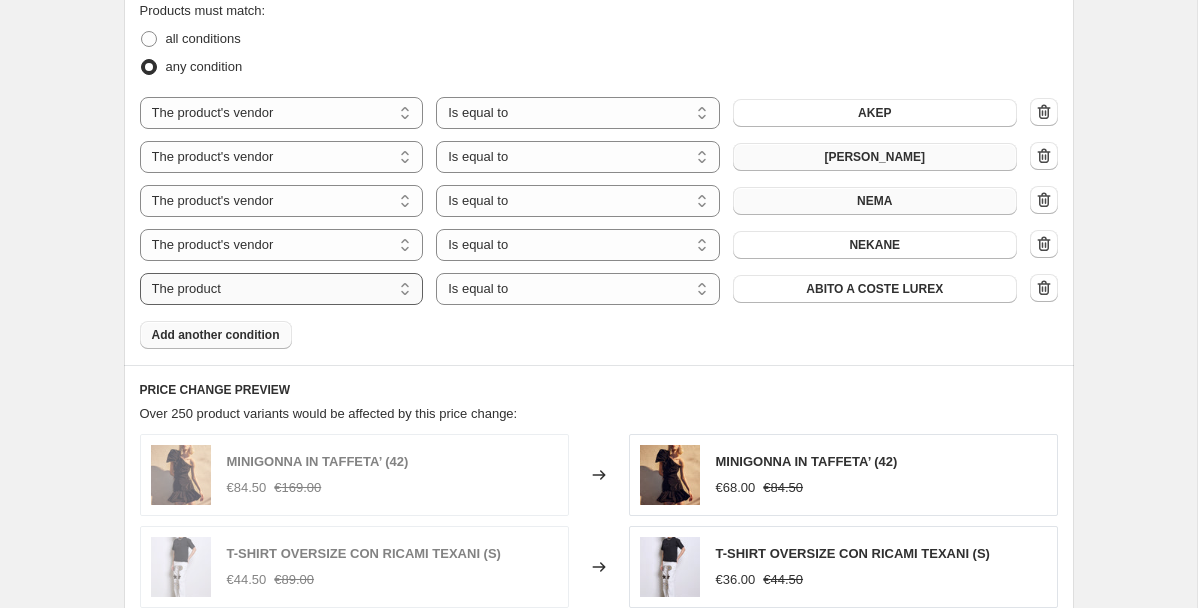 click on "The product The product's collection The product's vendor The product's type The product's status The variant's title Inventory quantity" at bounding box center [282, 289] 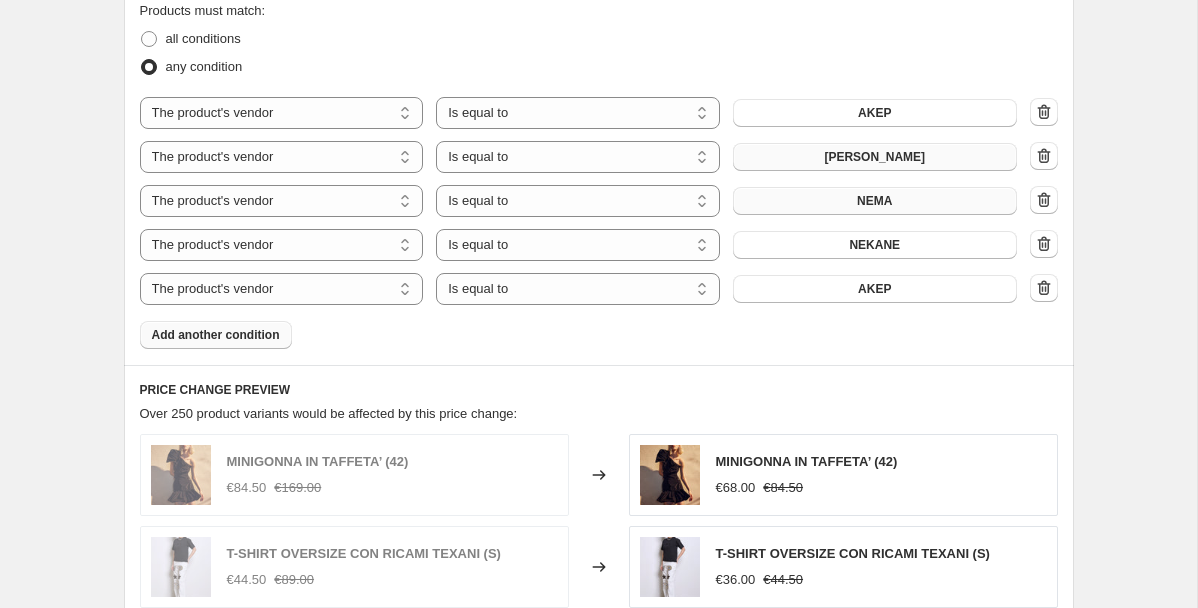 click on "AKEP" at bounding box center (874, 289) 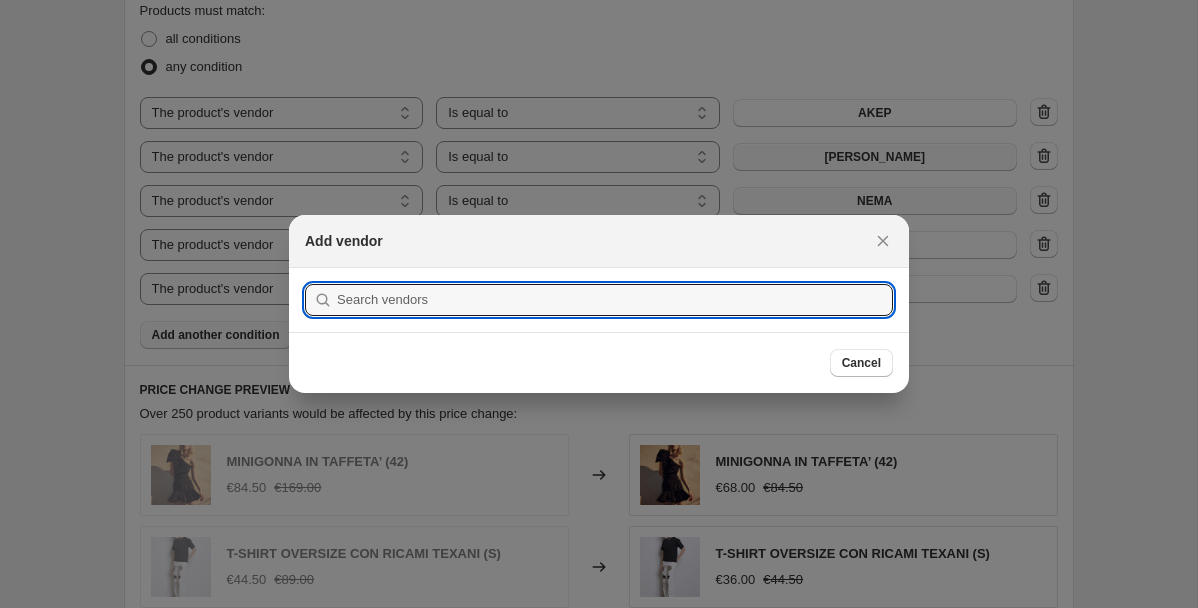scroll, scrollTop: 0, scrollLeft: 0, axis: both 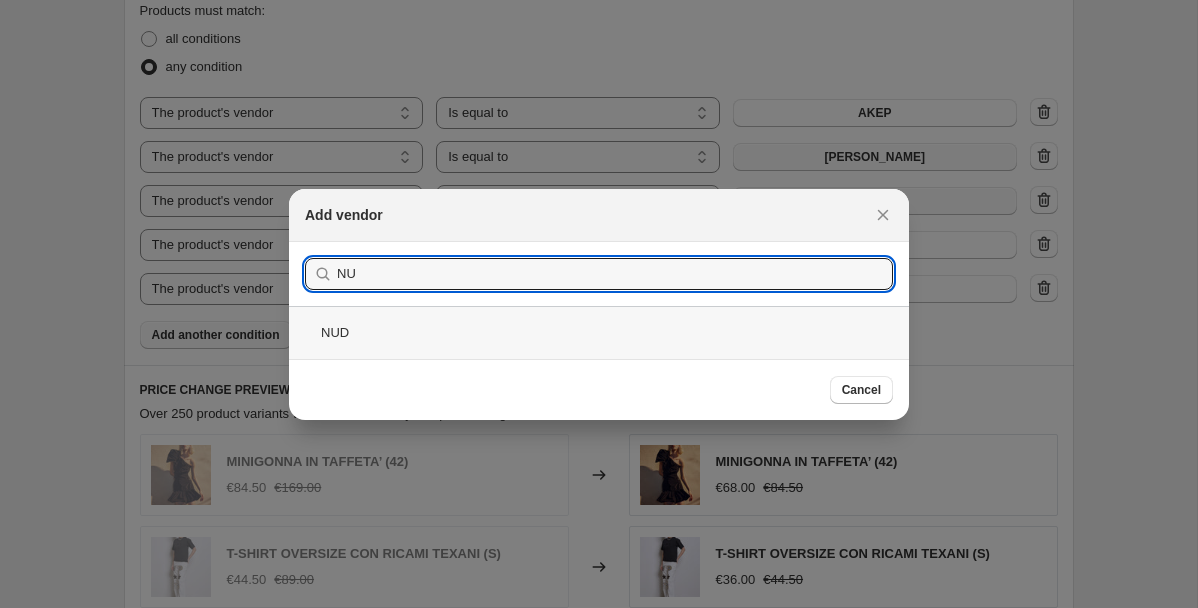 type on "NU" 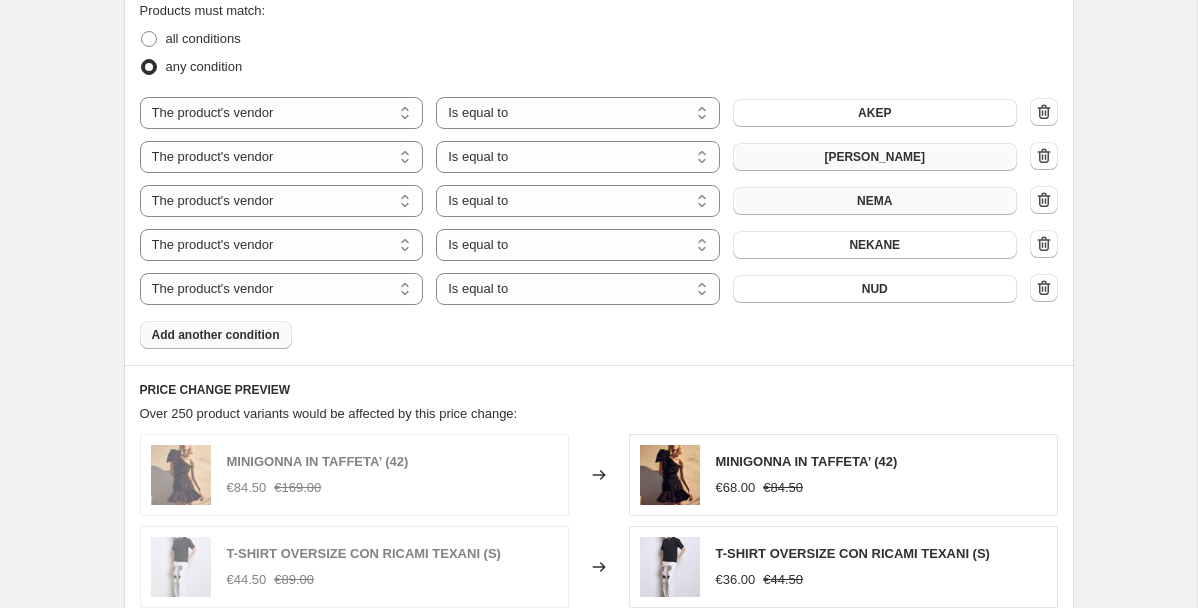 click on "Add another condition" at bounding box center (216, 335) 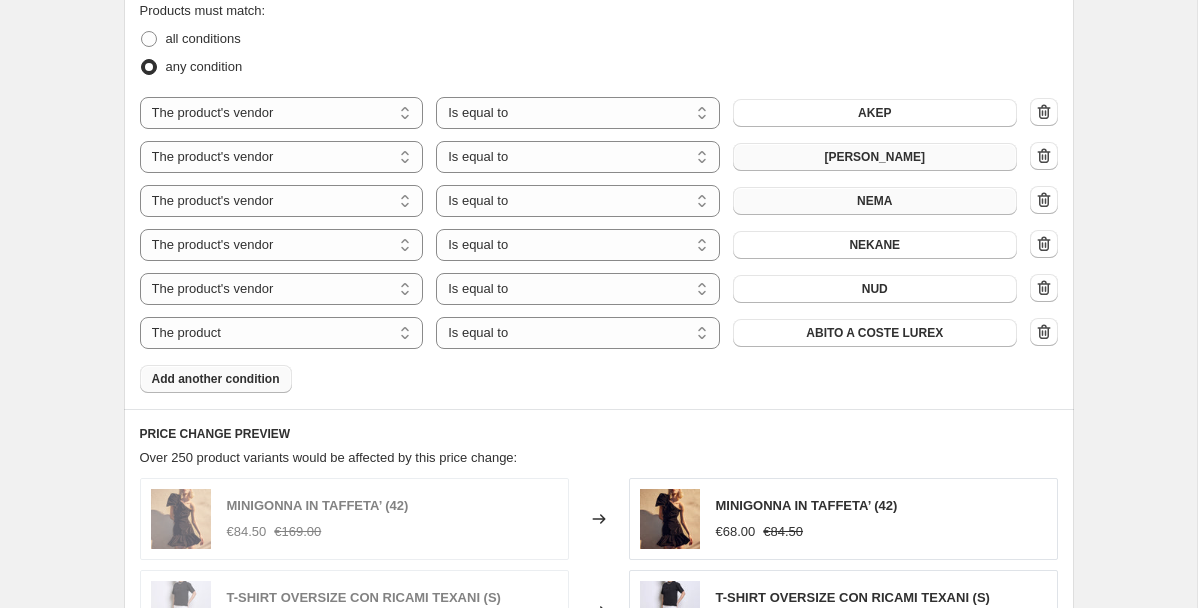 click on "The product The product's collection The product's vendor The product's type The product's status The variant's title Inventory quantity" at bounding box center [282, 333] 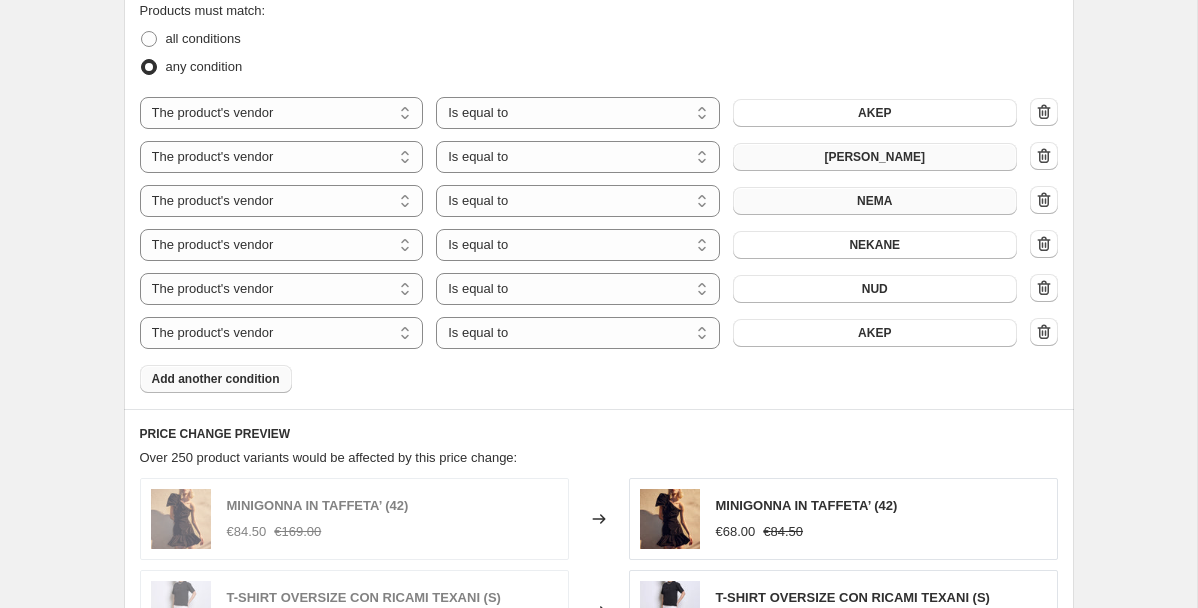 click on "AKEP" at bounding box center [874, 333] 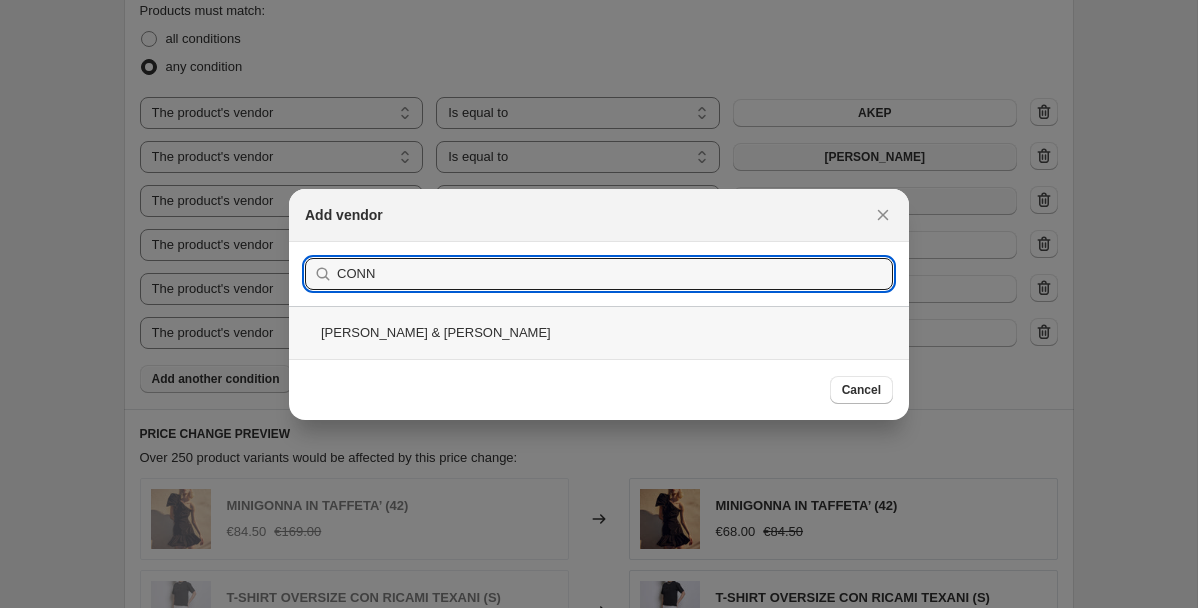 type on "CONN" 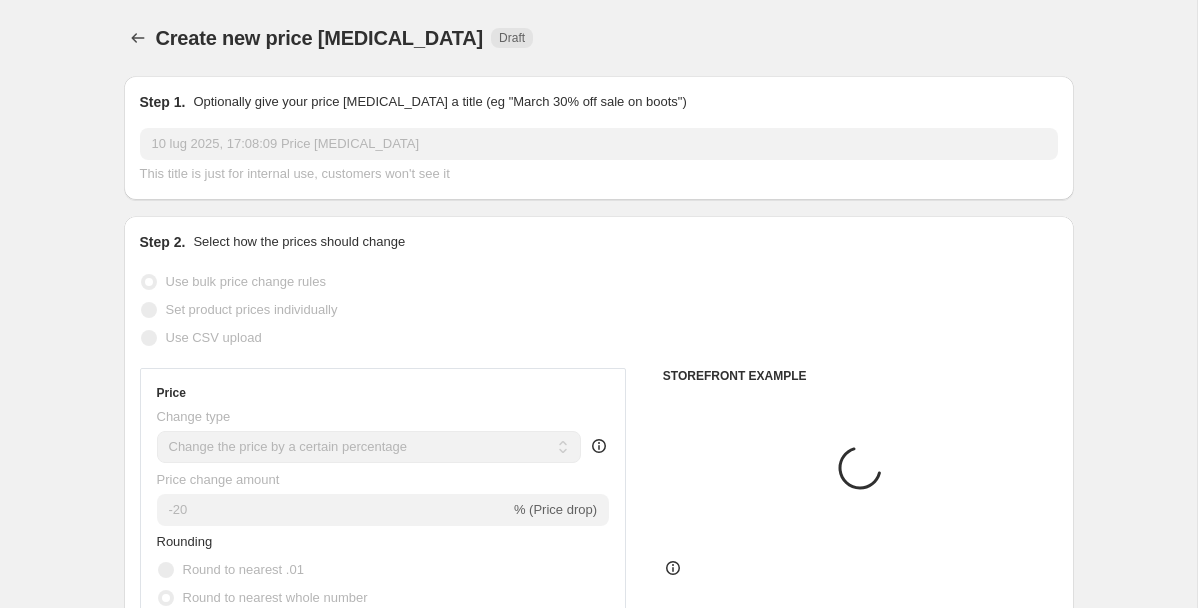 scroll, scrollTop: 1146, scrollLeft: 0, axis: vertical 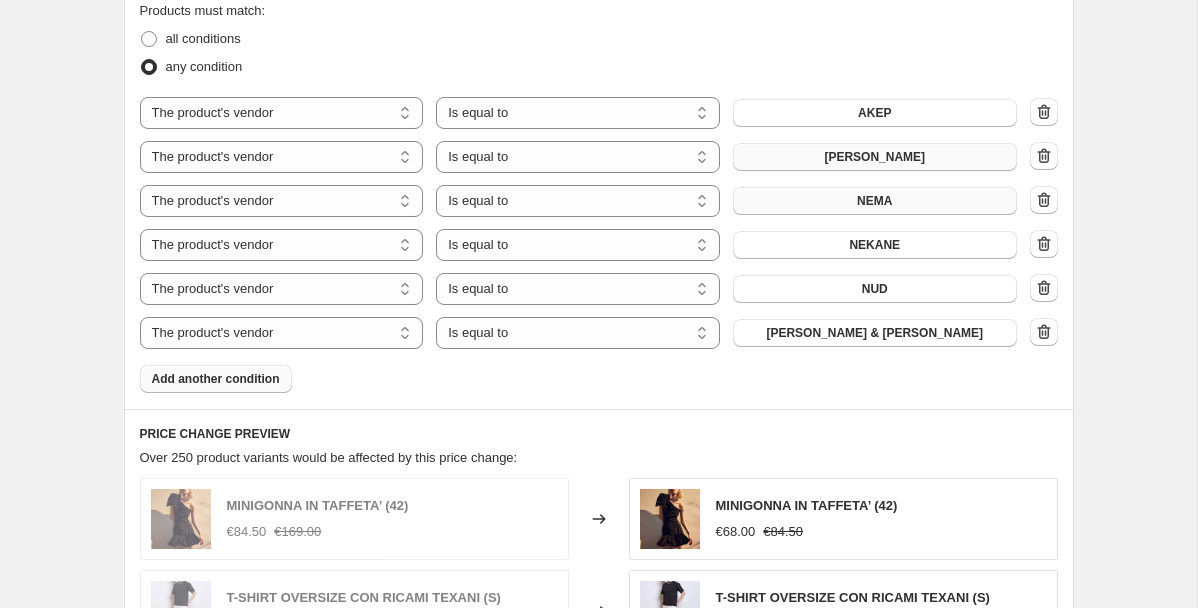 click on "Add another condition" at bounding box center (216, 379) 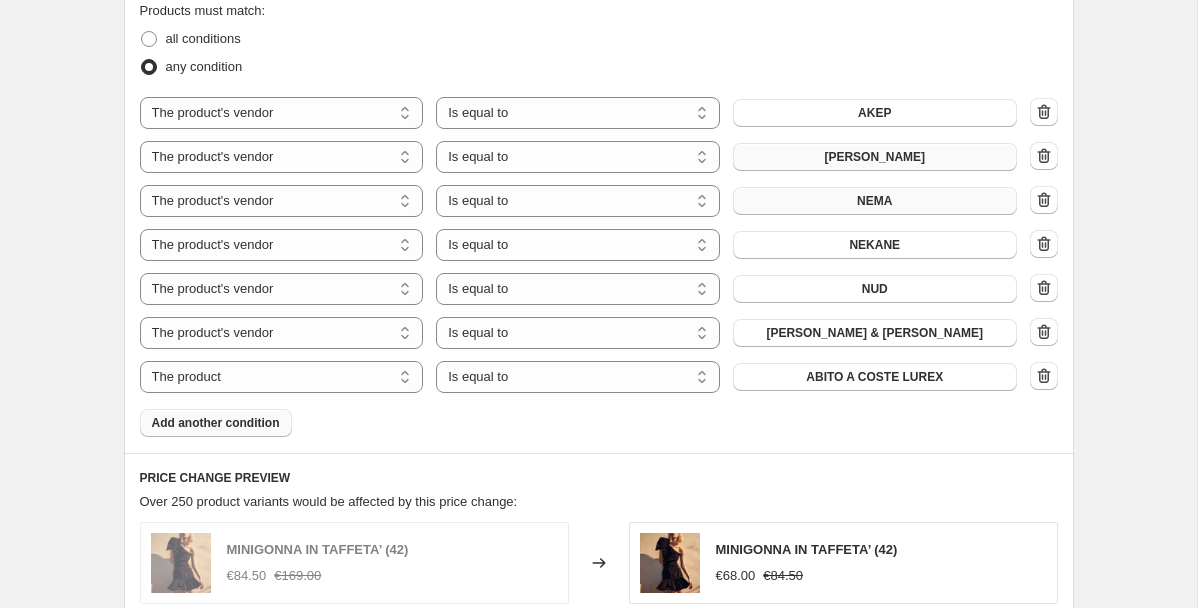 click on "The product The product's collection The product's vendor The product's type The product's status The variant's title Inventory quantity" at bounding box center [282, 377] 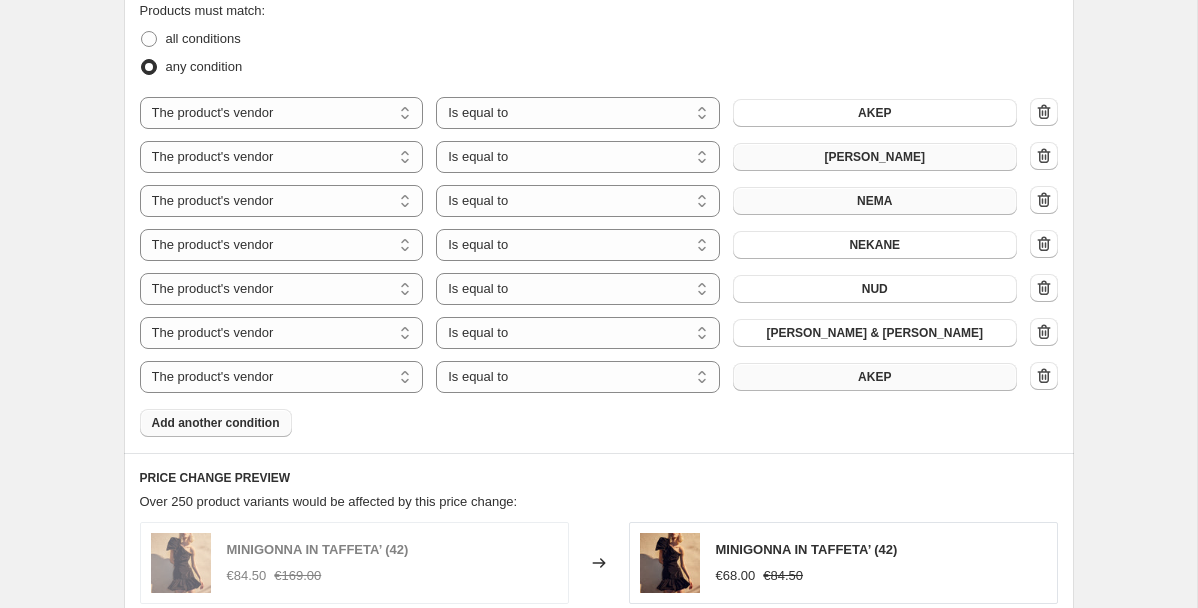 click on "AKEP" at bounding box center (874, 377) 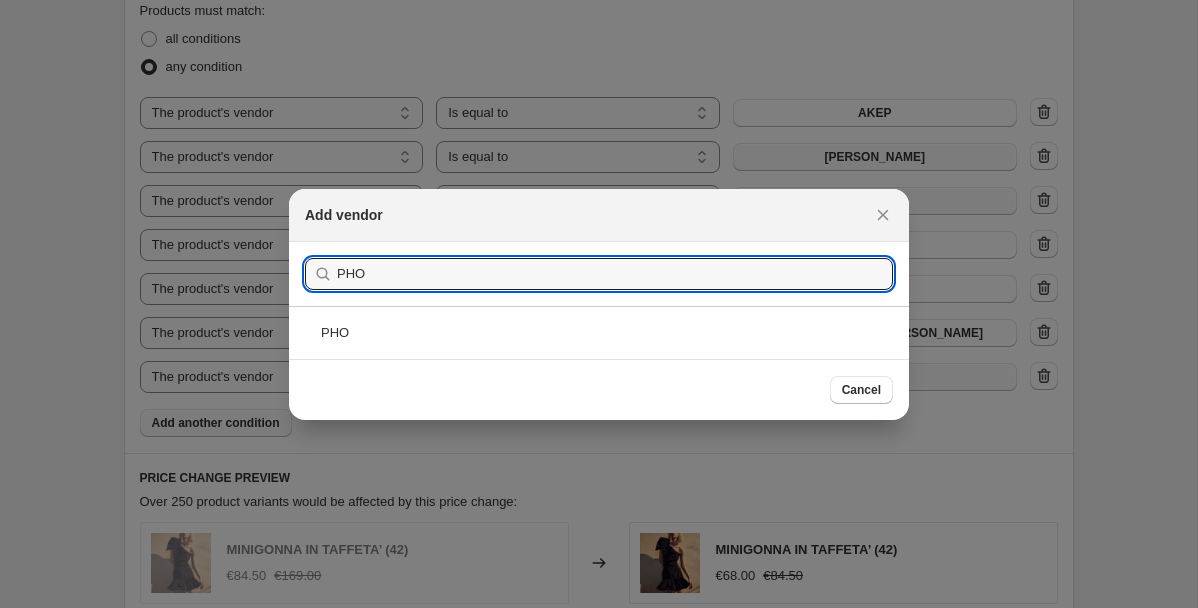 type on "PHO" 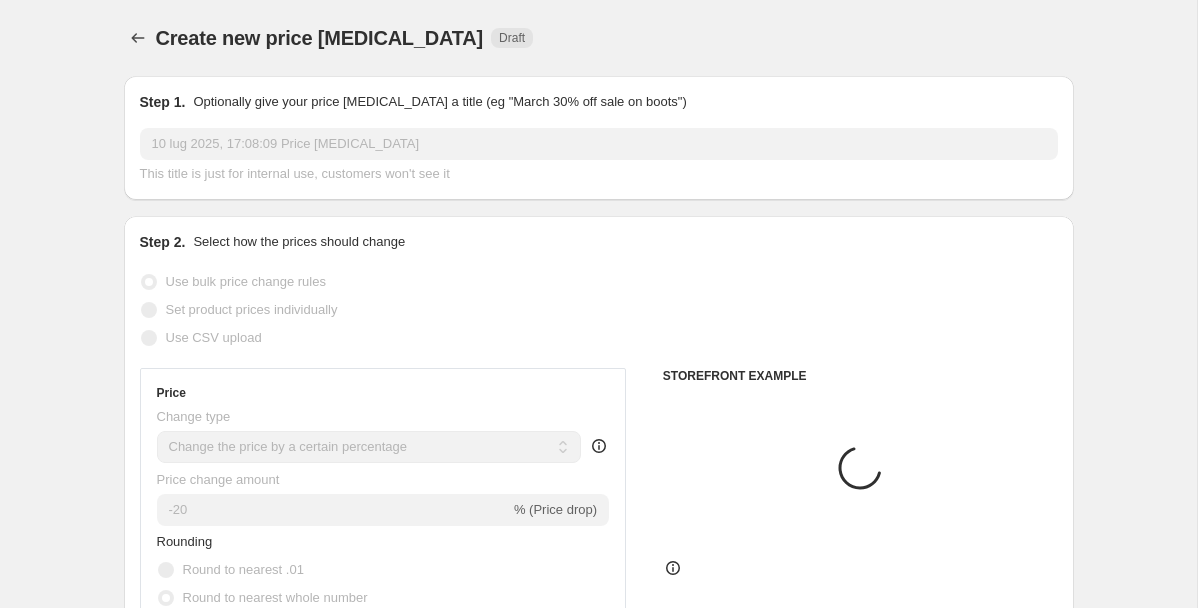 scroll, scrollTop: 1146, scrollLeft: 0, axis: vertical 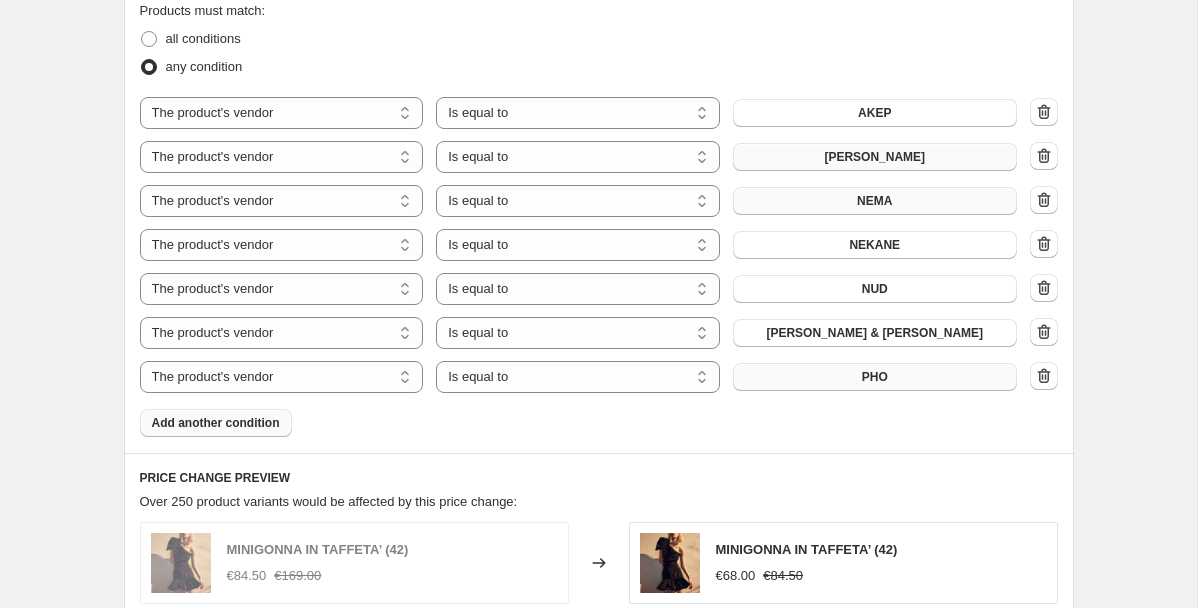click on "Add another condition" at bounding box center [216, 423] 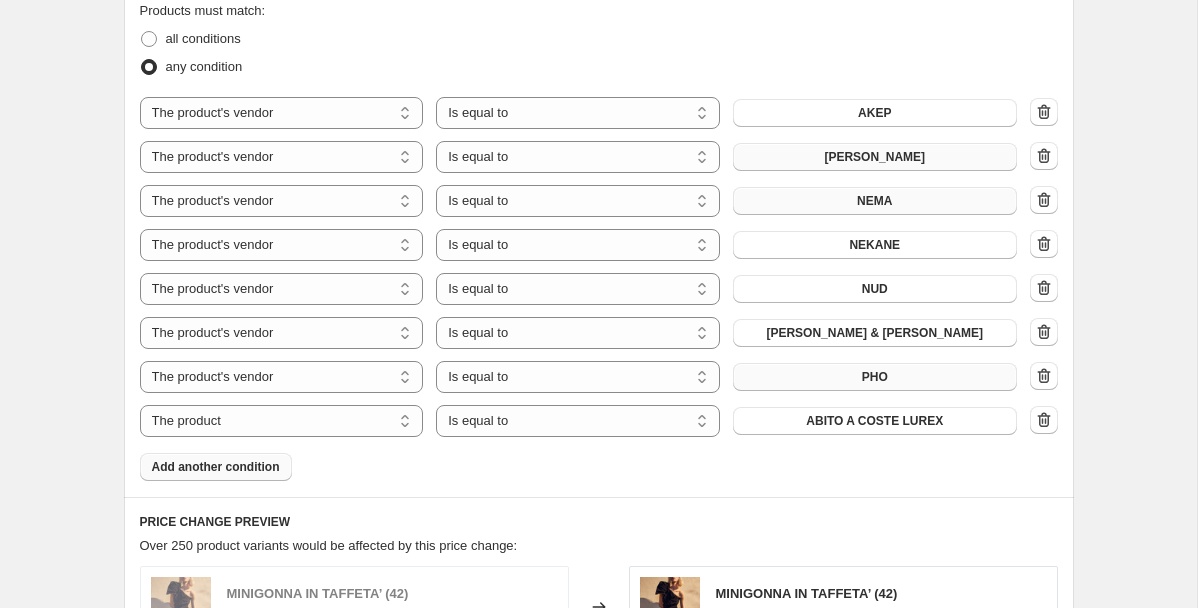 click on "The product The product's collection The product's vendor The product's type The product's status The variant's title Inventory quantity" at bounding box center [282, 421] 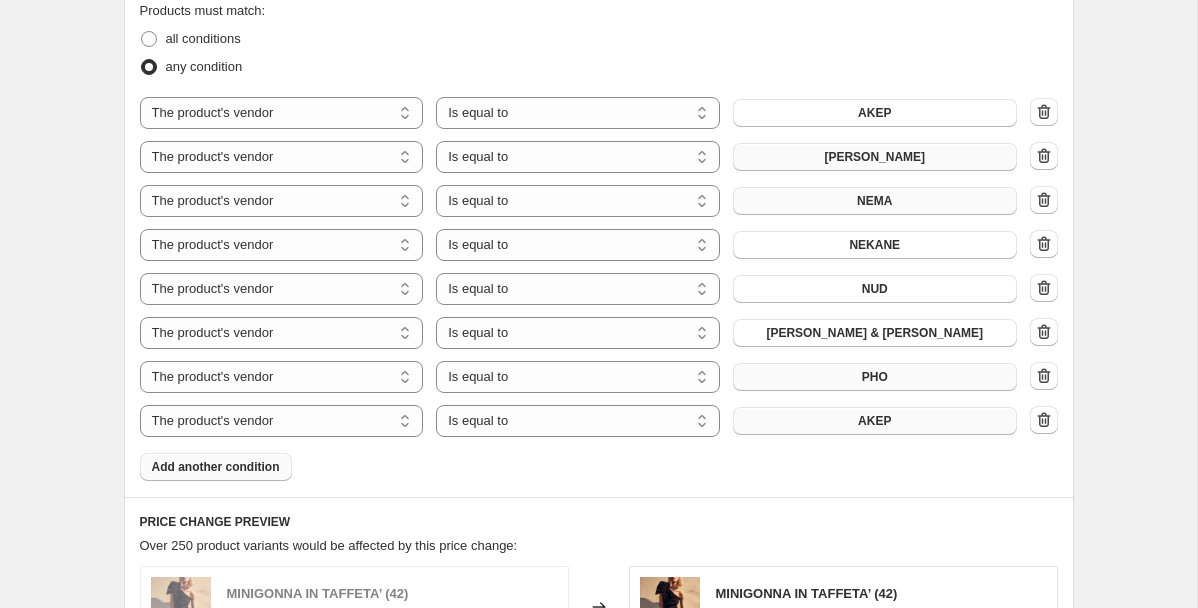 click on "AKEP" at bounding box center [874, 421] 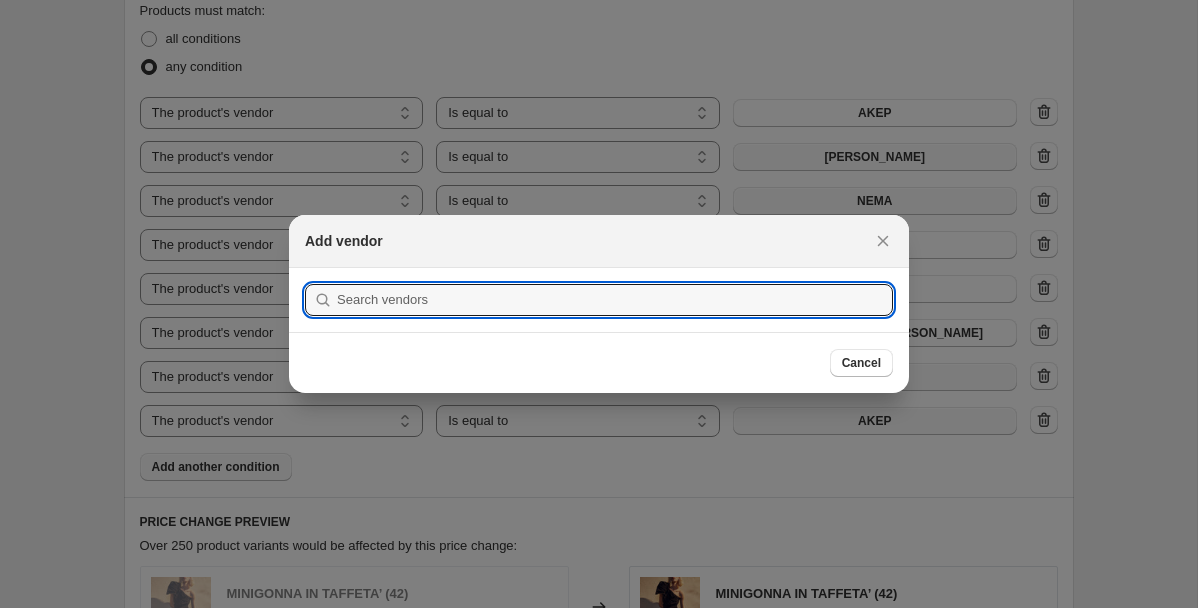 scroll, scrollTop: 0, scrollLeft: 0, axis: both 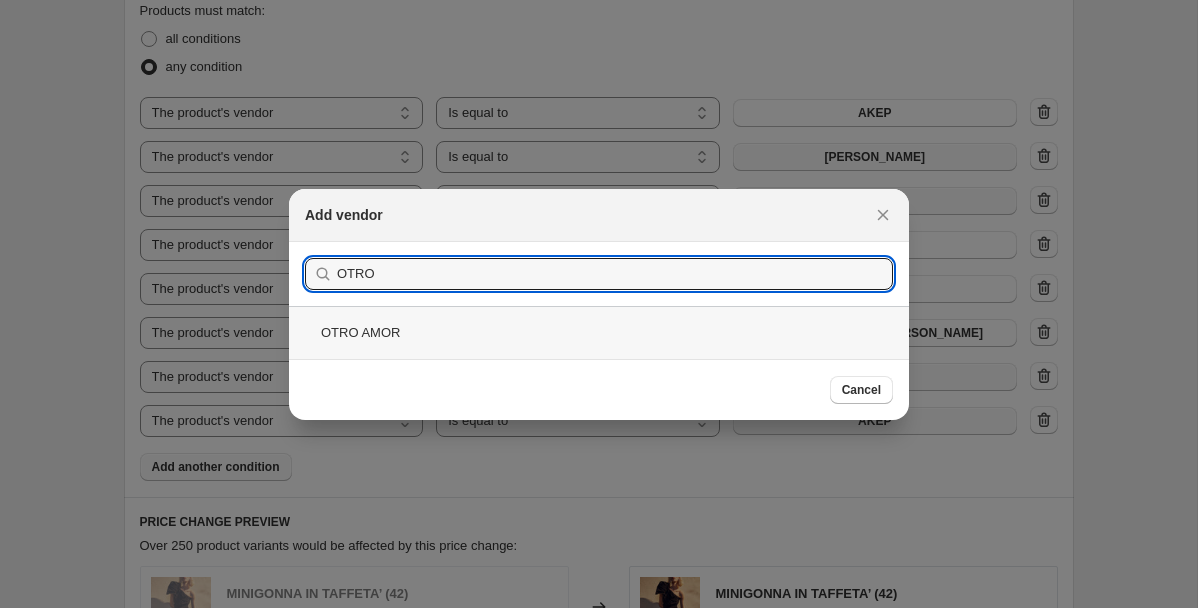type on "OTRO" 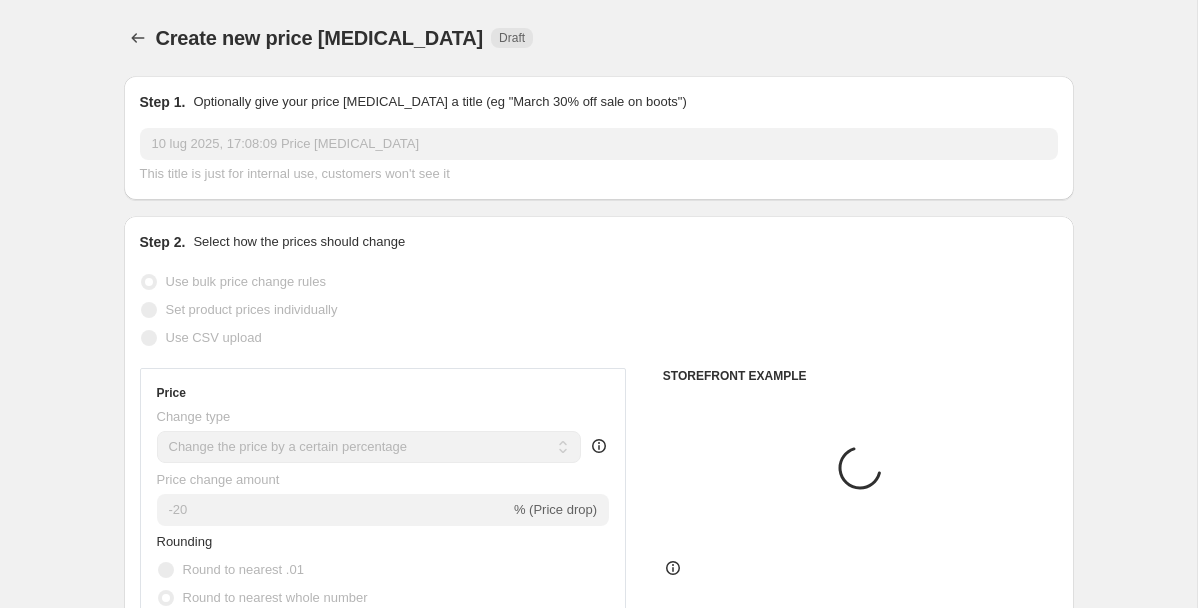 scroll, scrollTop: 1146, scrollLeft: 0, axis: vertical 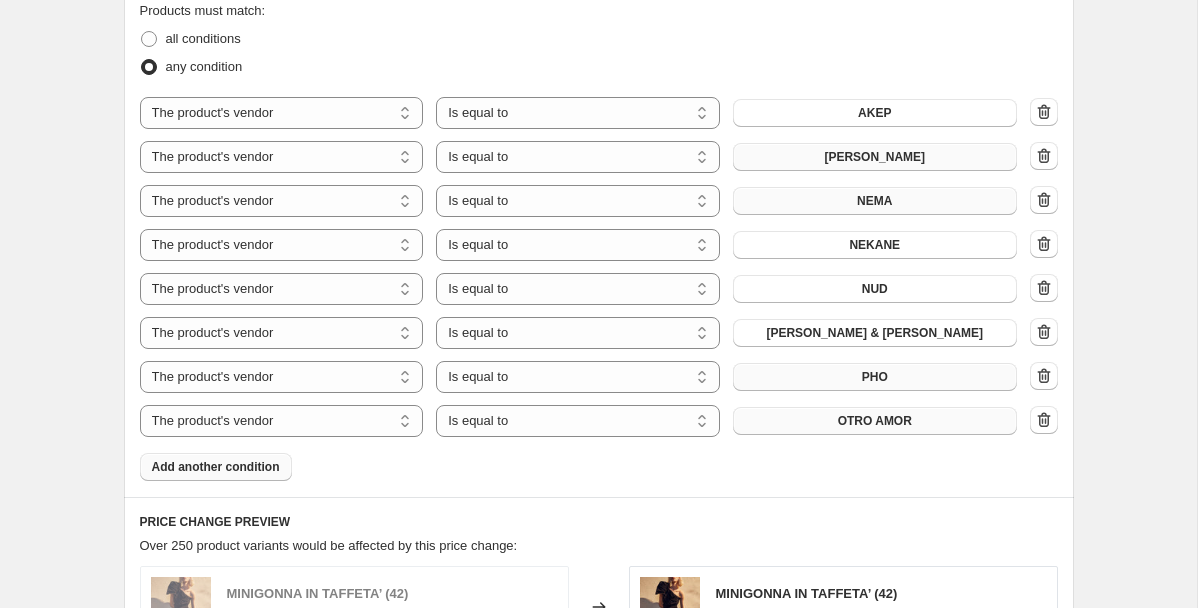 click on "Add another condition" at bounding box center [216, 467] 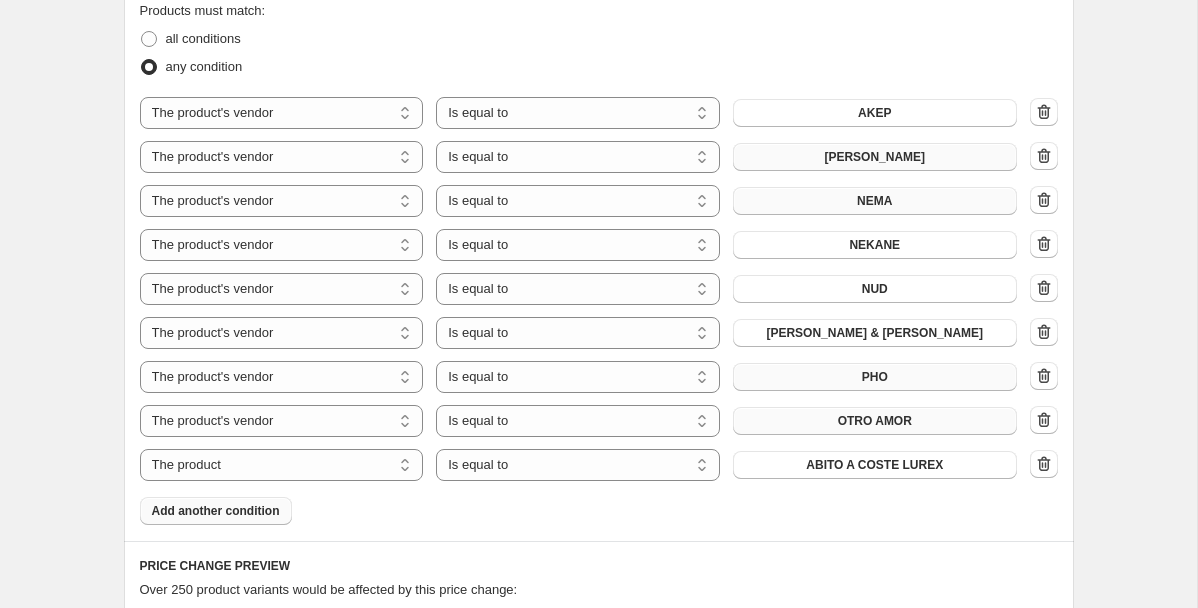 click on "The product The product's collection The product's vendor The product's type The product's status The variant's title Inventory quantity" at bounding box center [282, 465] 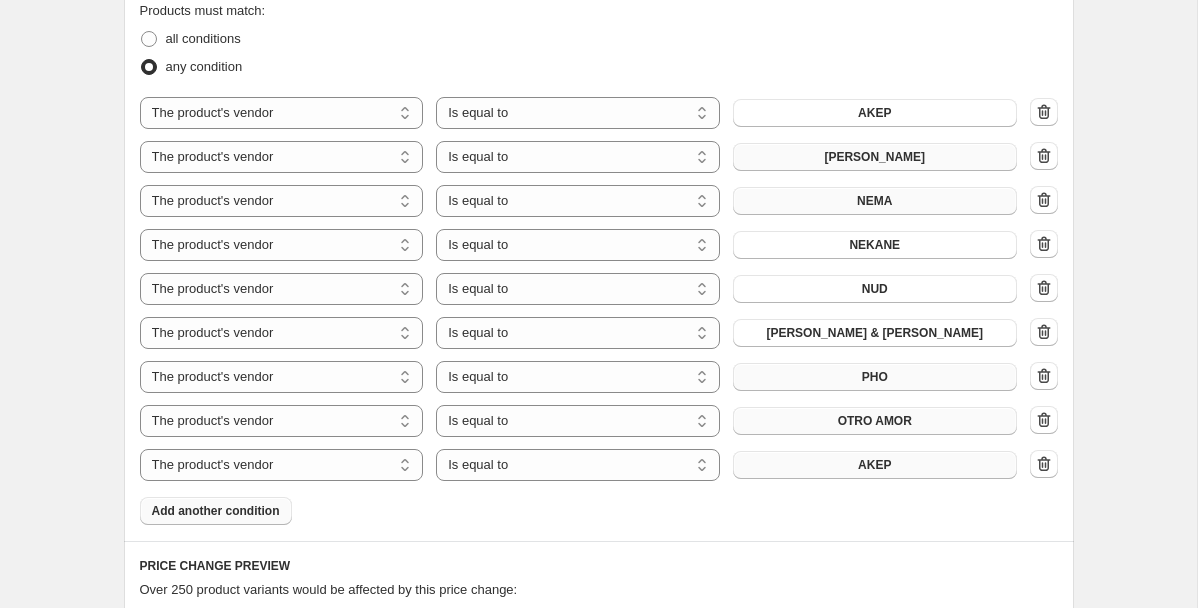 click on "AKEP" at bounding box center (875, 465) 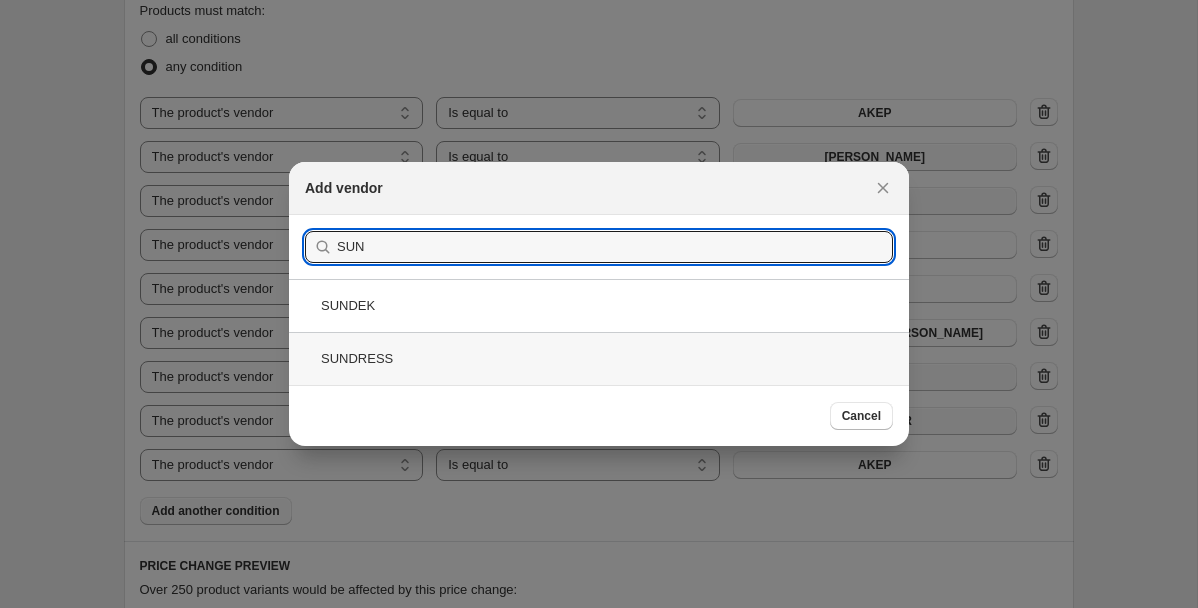 type on "SUN" 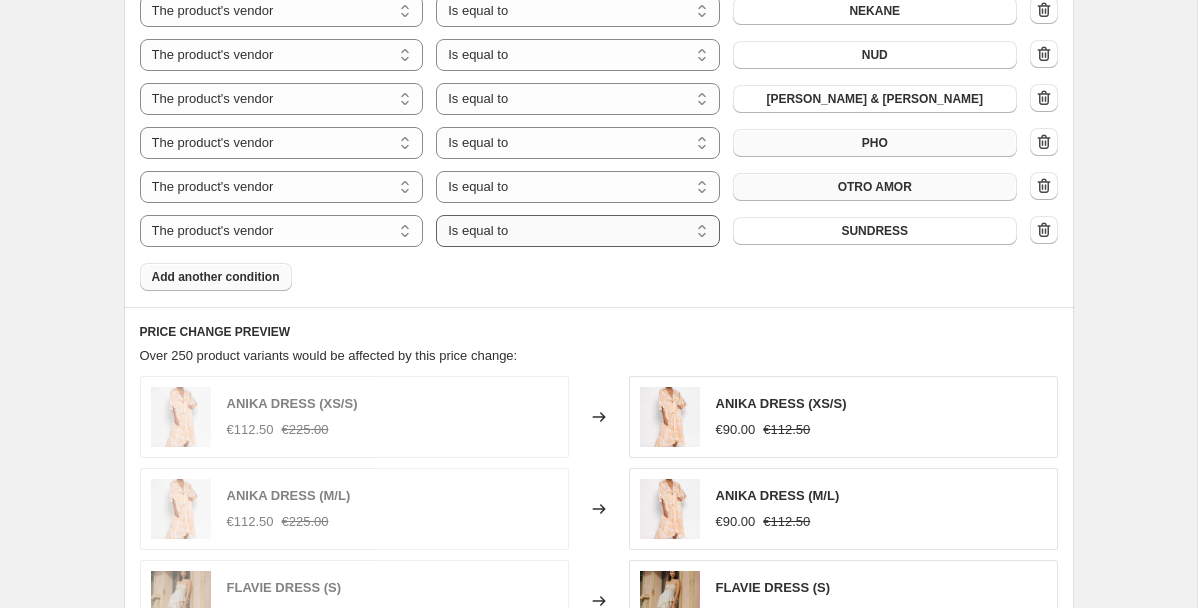 scroll, scrollTop: 1379, scrollLeft: 0, axis: vertical 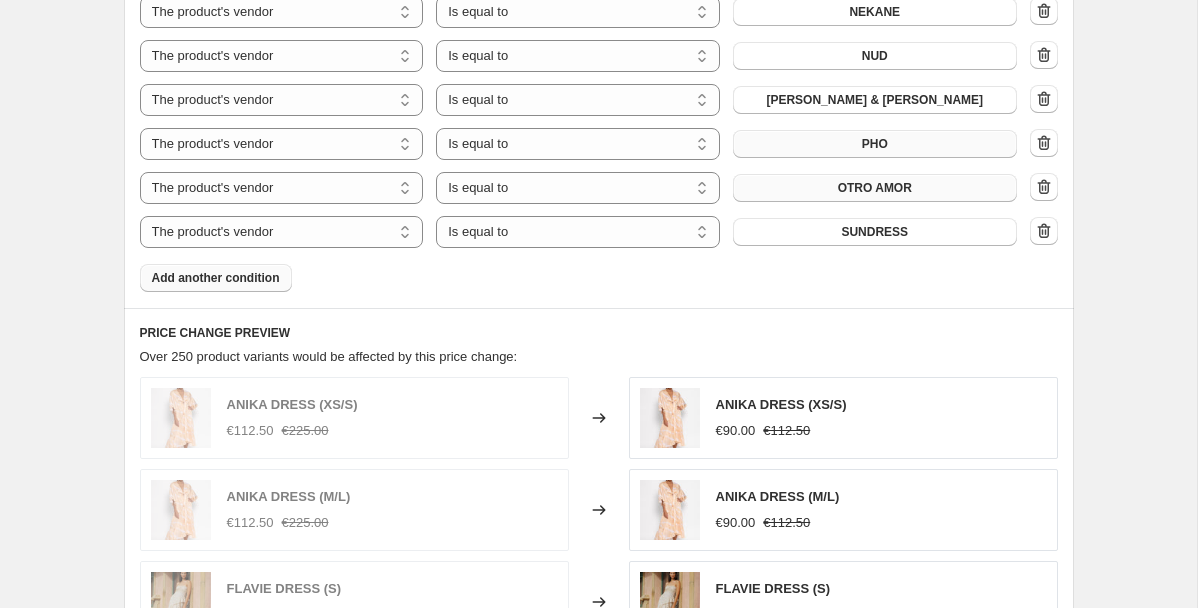 click on "Add another condition" at bounding box center (216, 278) 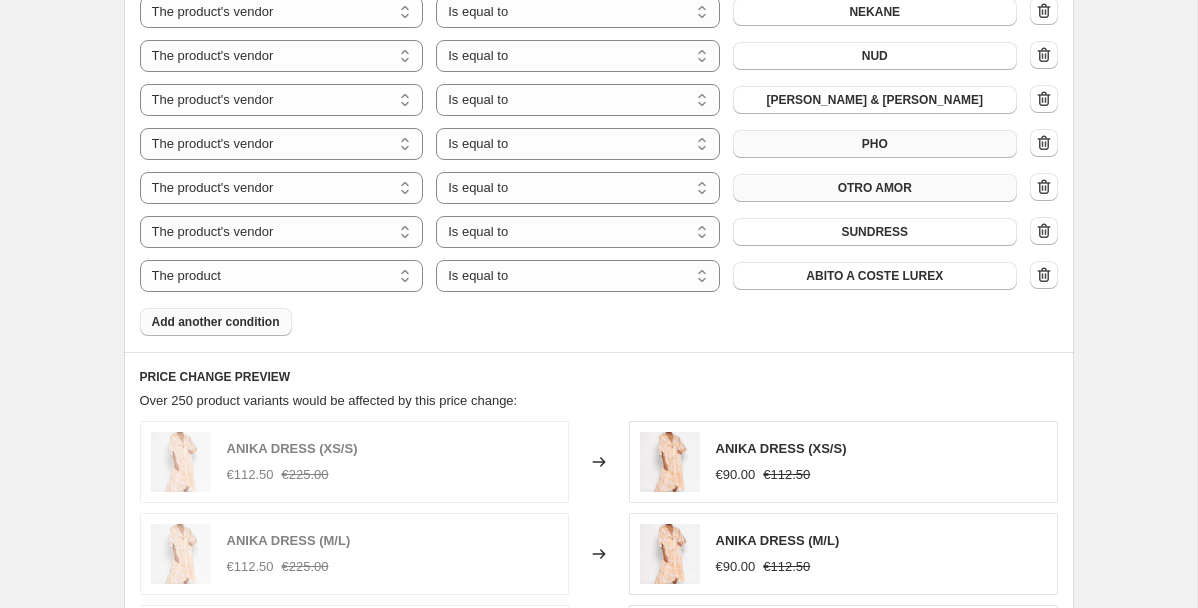click on "The product The product's collection The product's vendor The product's type The product's status The variant's title Inventory quantity" at bounding box center [282, 276] 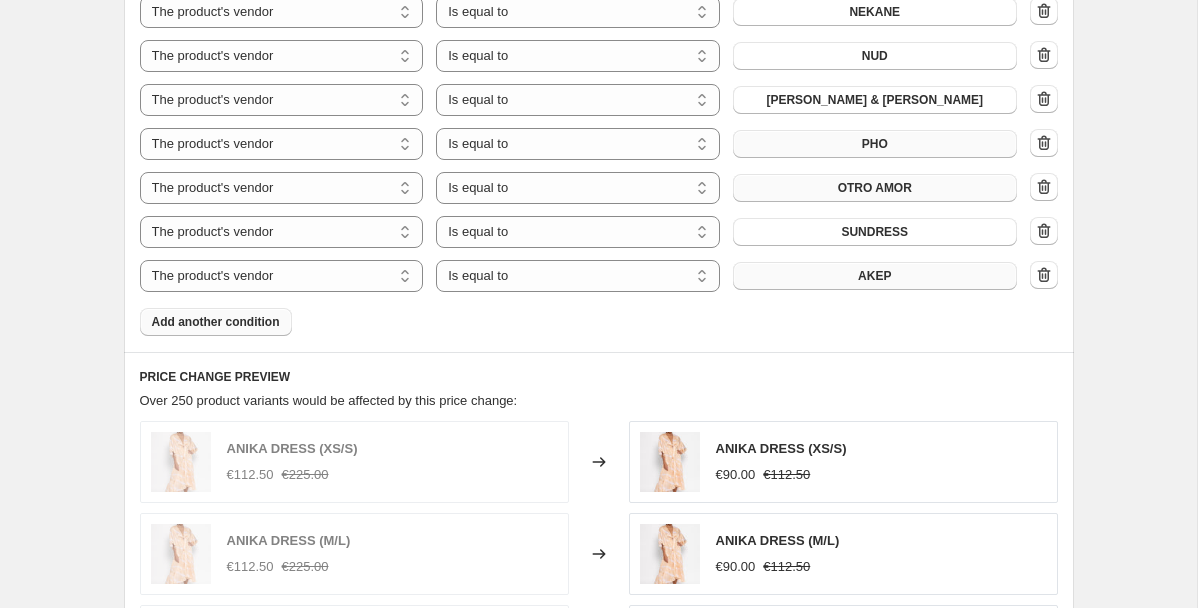 click on "AKEP" at bounding box center (875, 276) 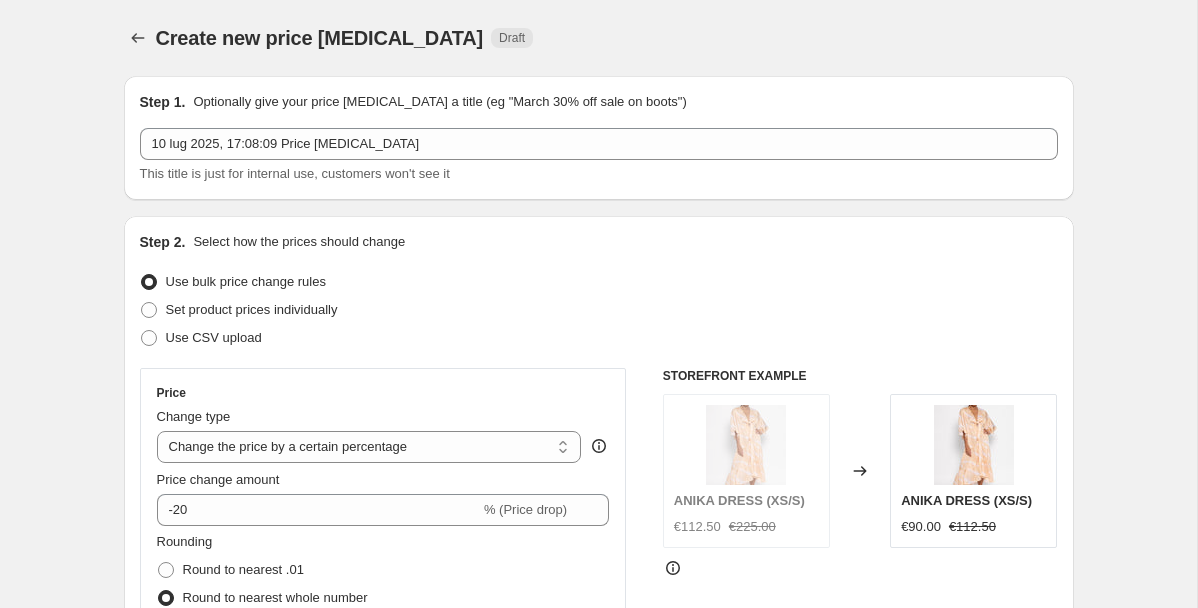 scroll, scrollTop: 1379, scrollLeft: 0, axis: vertical 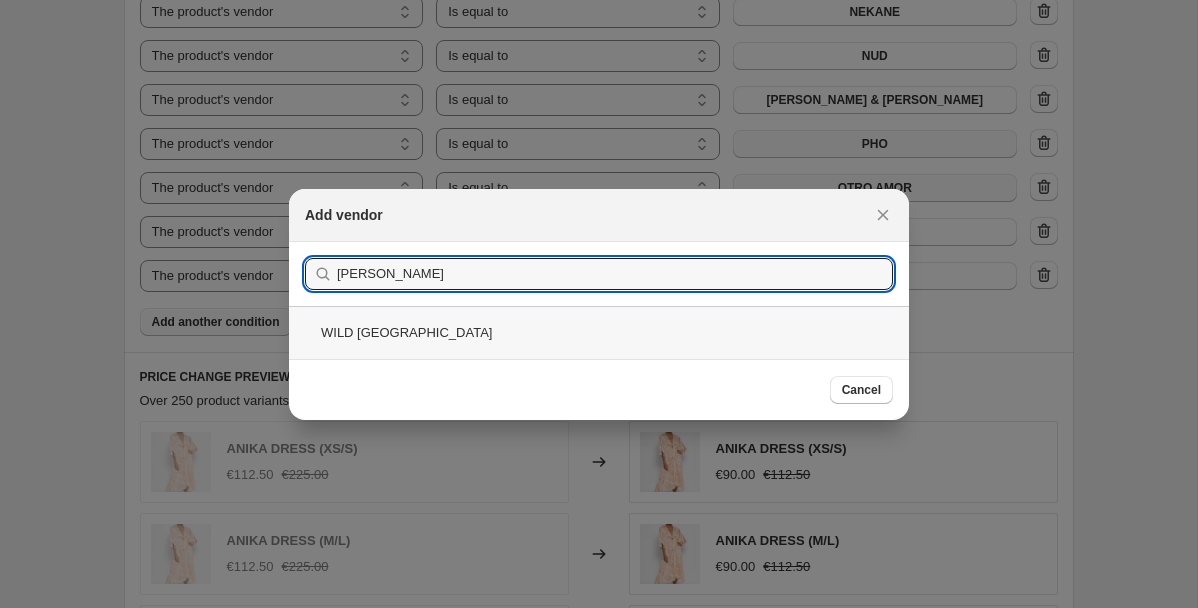 type on "[PERSON_NAME]" 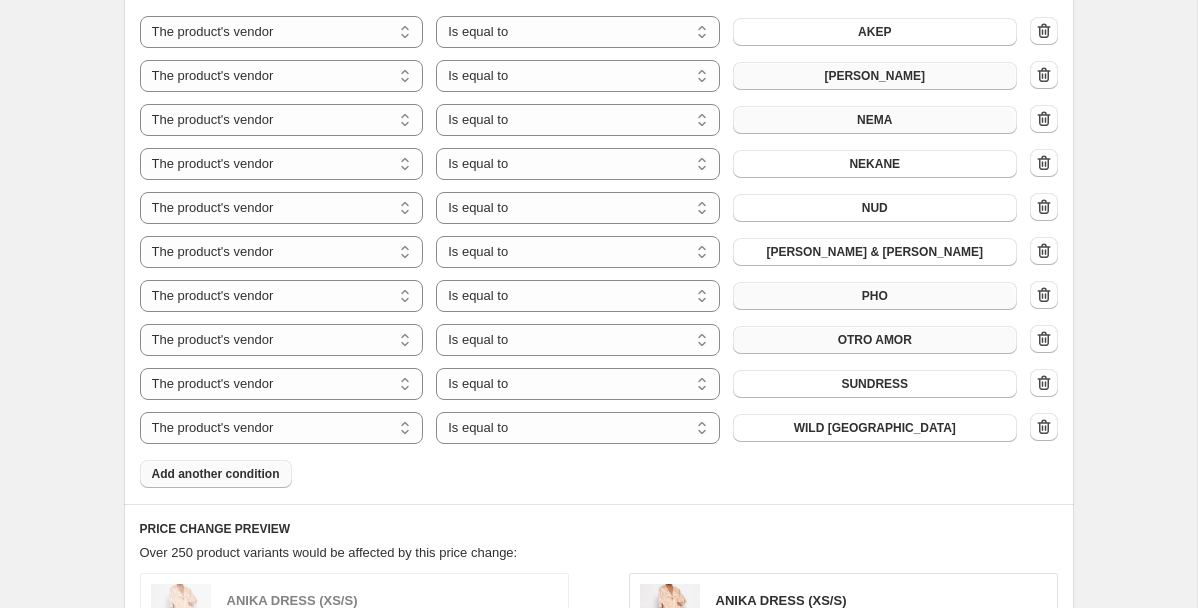 scroll, scrollTop: 1225, scrollLeft: 0, axis: vertical 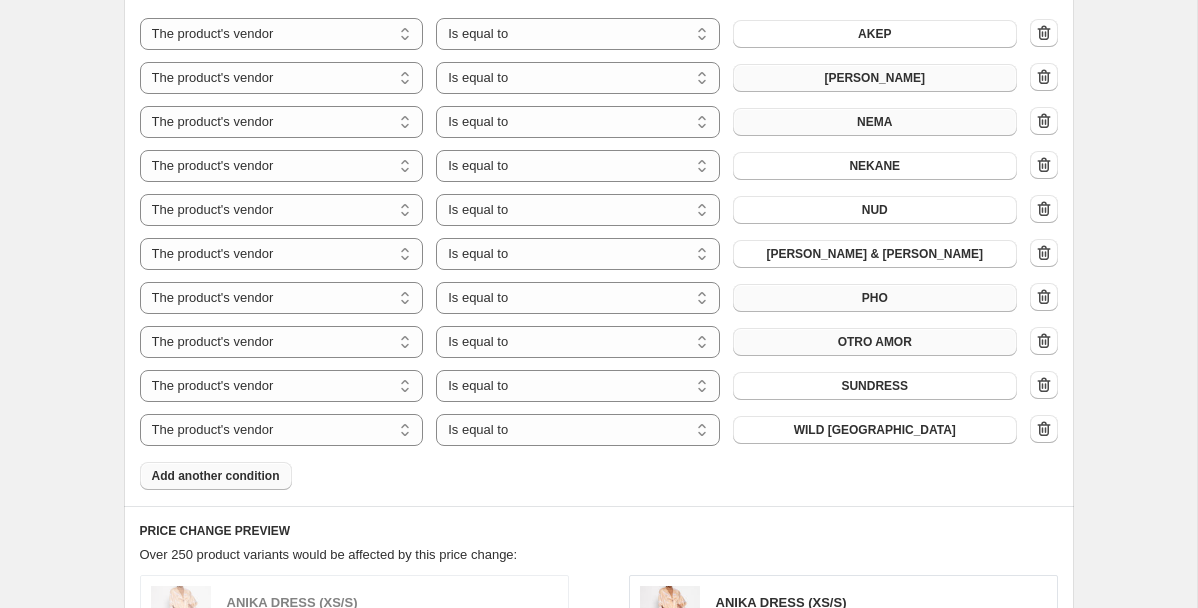 click on "Add another condition" at bounding box center (216, 476) 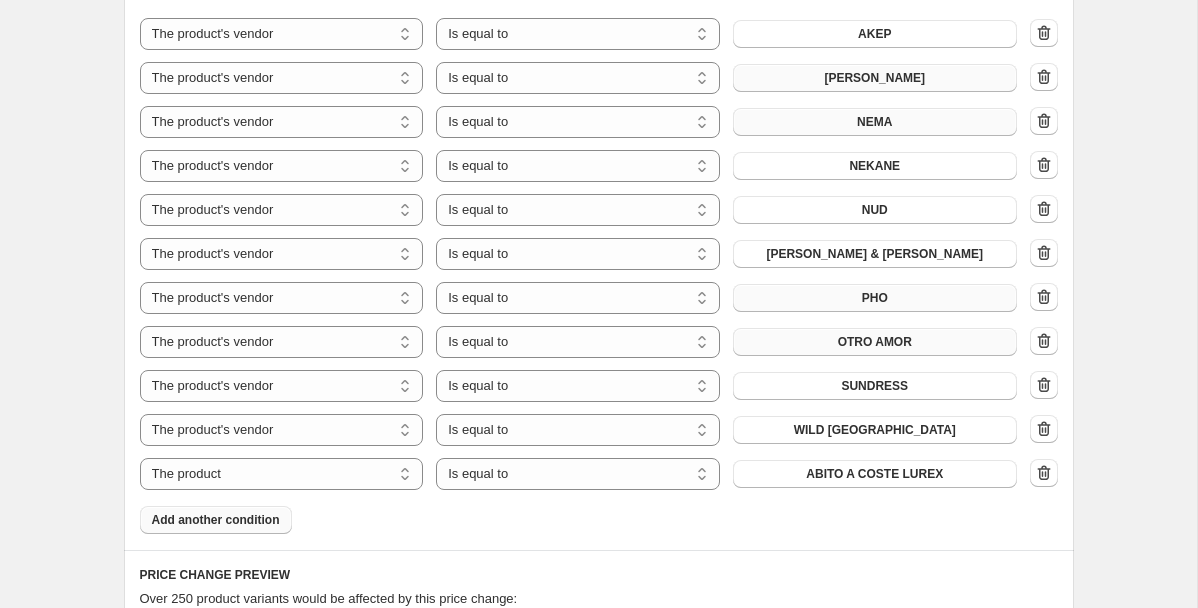 click on "The product The product's collection The product's vendor The product's type The product's status The variant's title Inventory quantity" at bounding box center (282, 474) 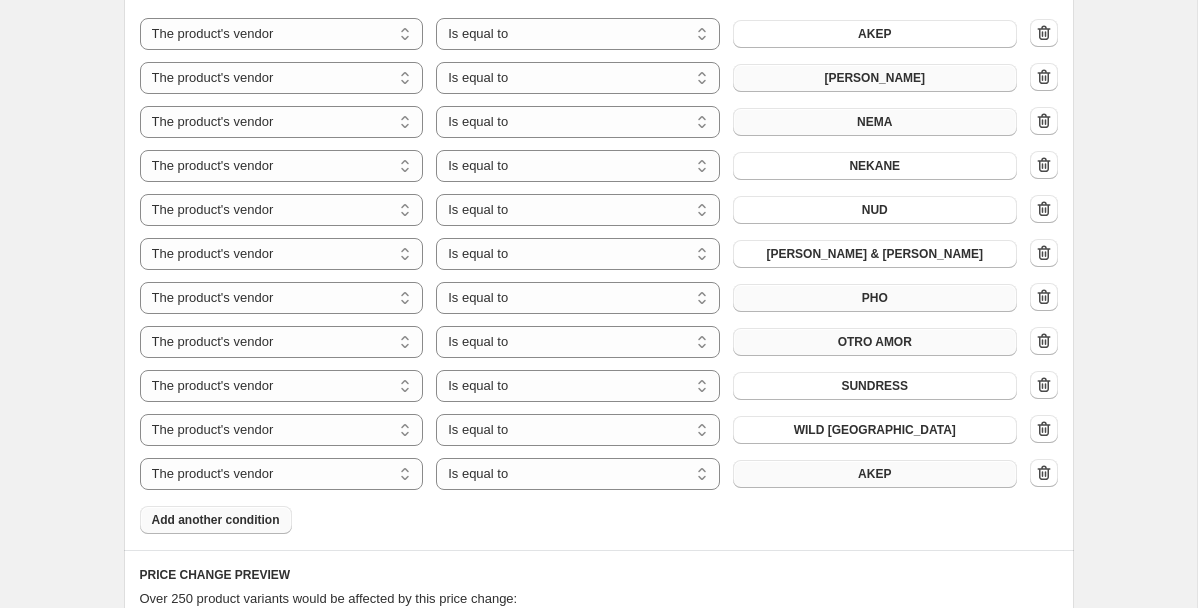 click on "AKEP" at bounding box center (875, 474) 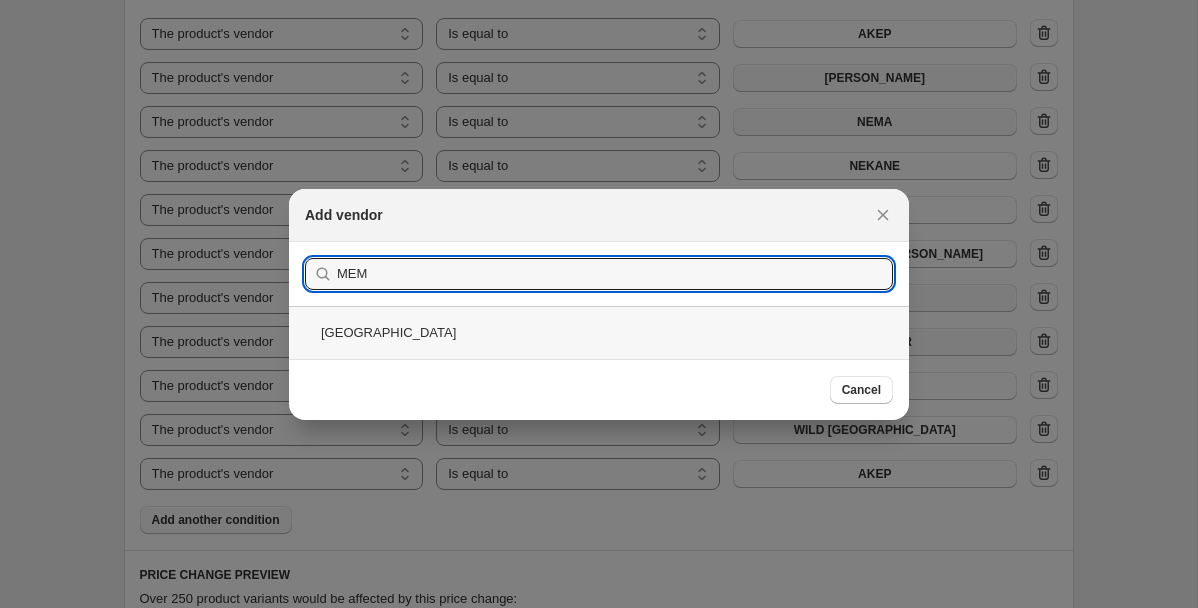 type on "MEM" 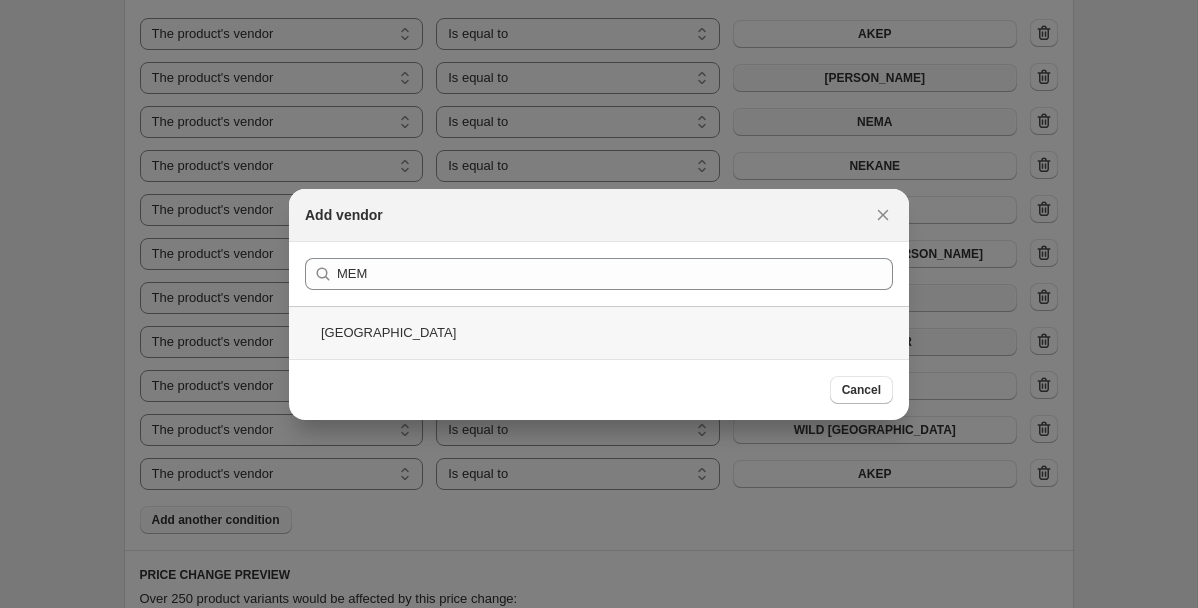 click on "[GEOGRAPHIC_DATA]" at bounding box center (599, 332) 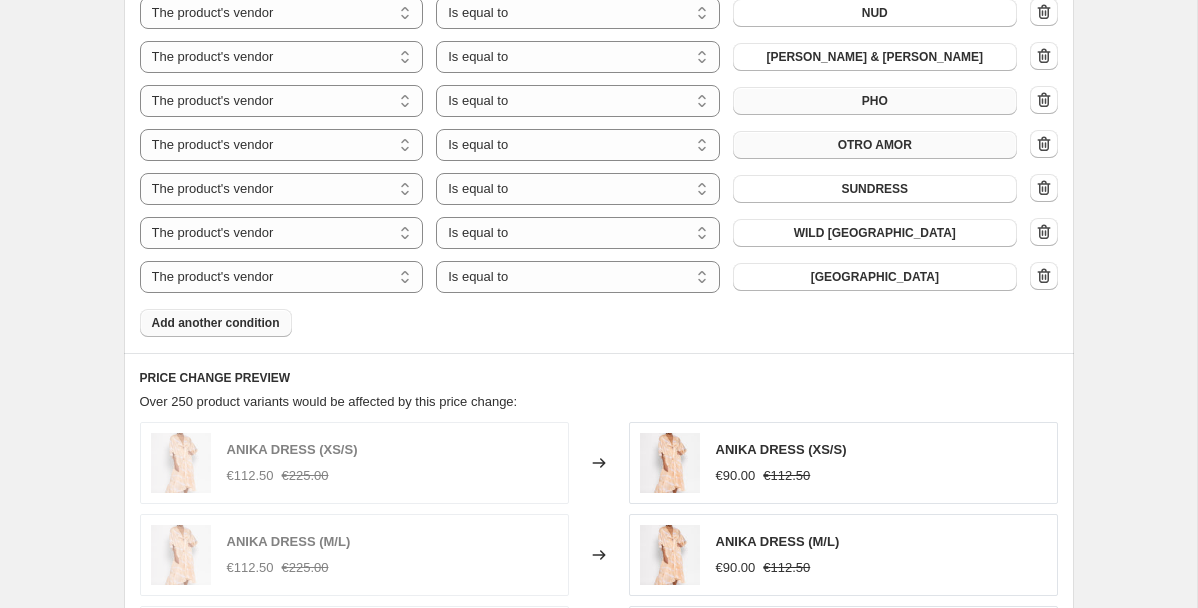 scroll, scrollTop: 1429, scrollLeft: 0, axis: vertical 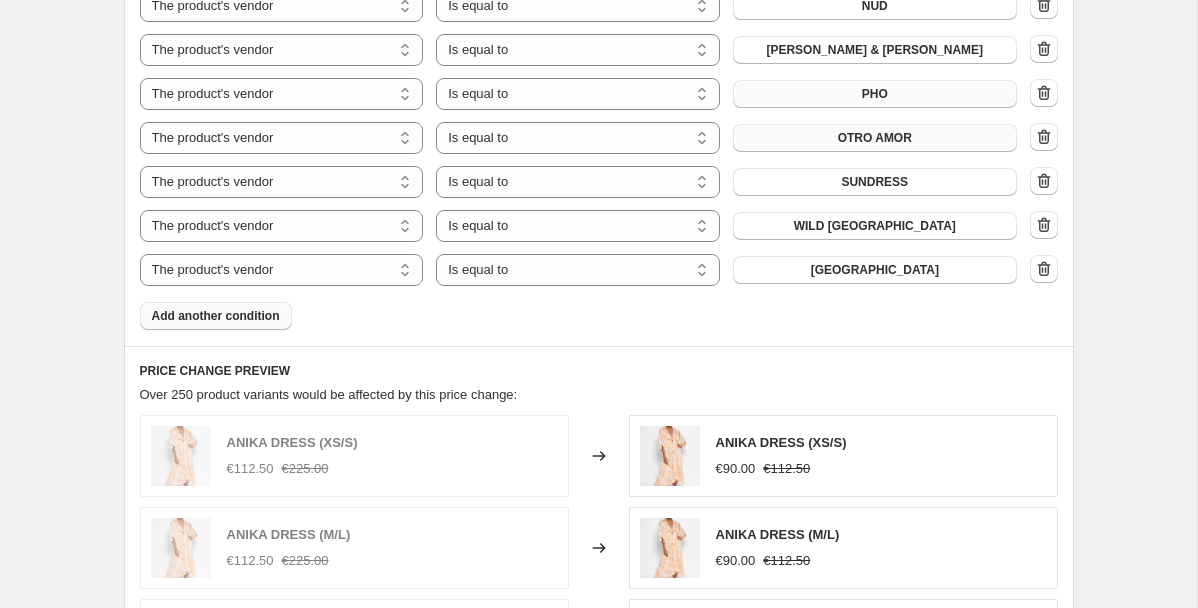 click on "Add another condition" at bounding box center (216, 316) 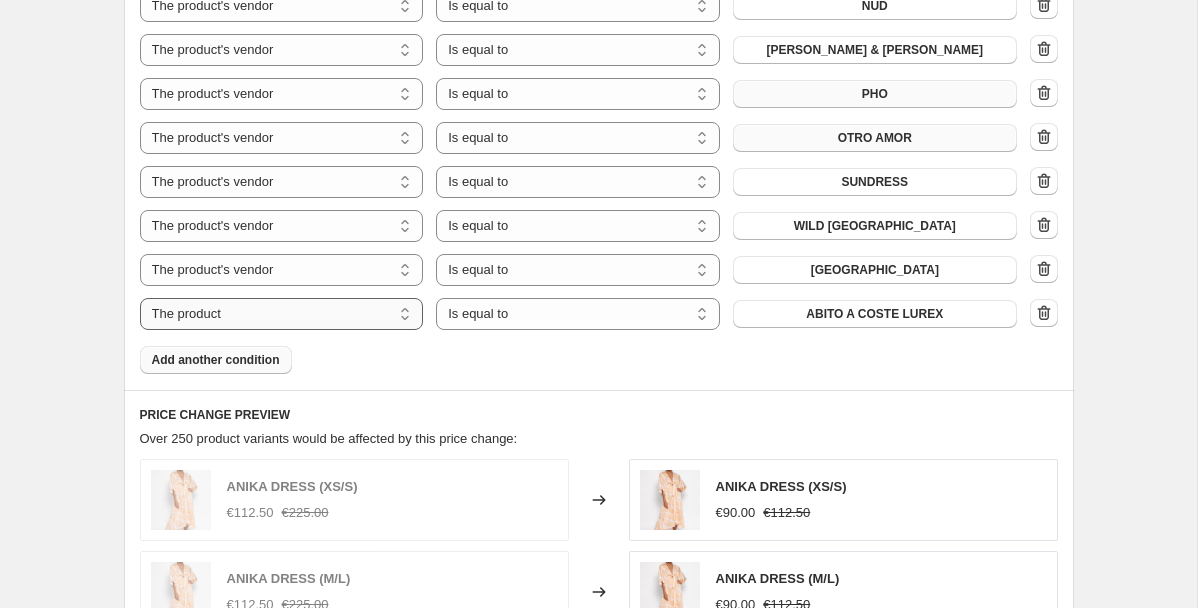 click on "The product The product's collection The product's vendor The product's type The product's status The variant's title Inventory quantity" at bounding box center [282, 314] 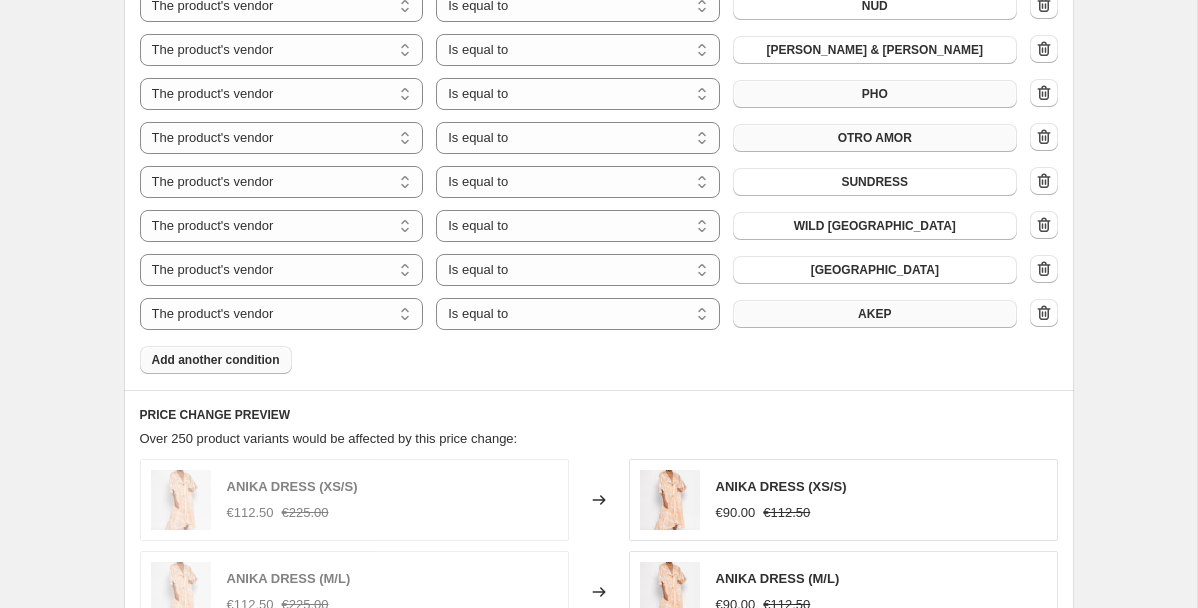 click on "AKEP" at bounding box center (875, 314) 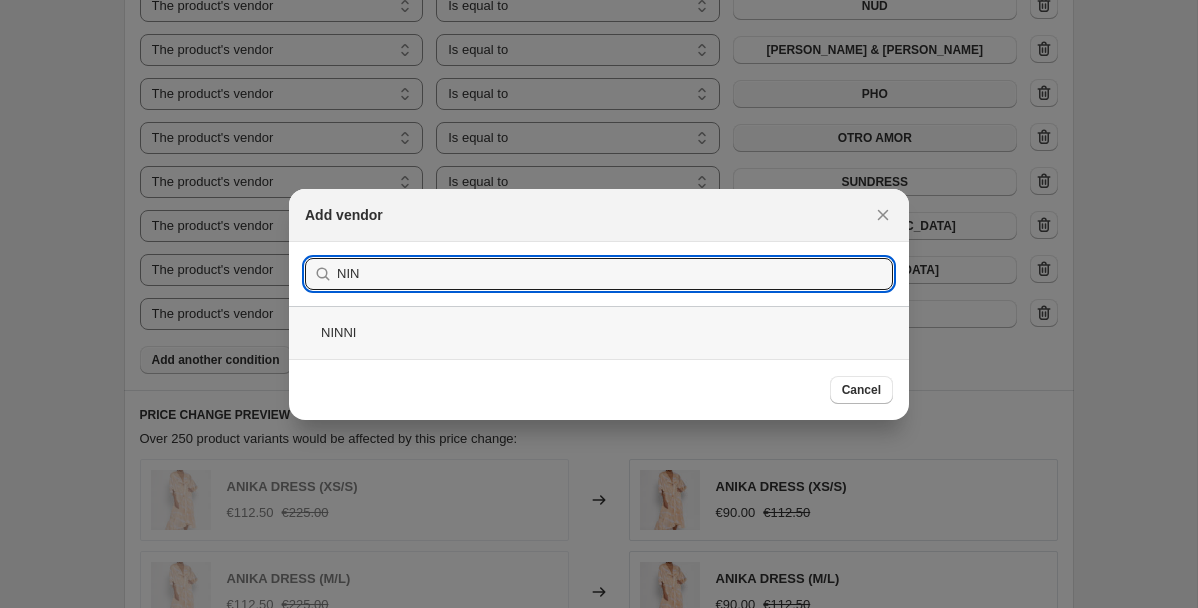 type on "NIN" 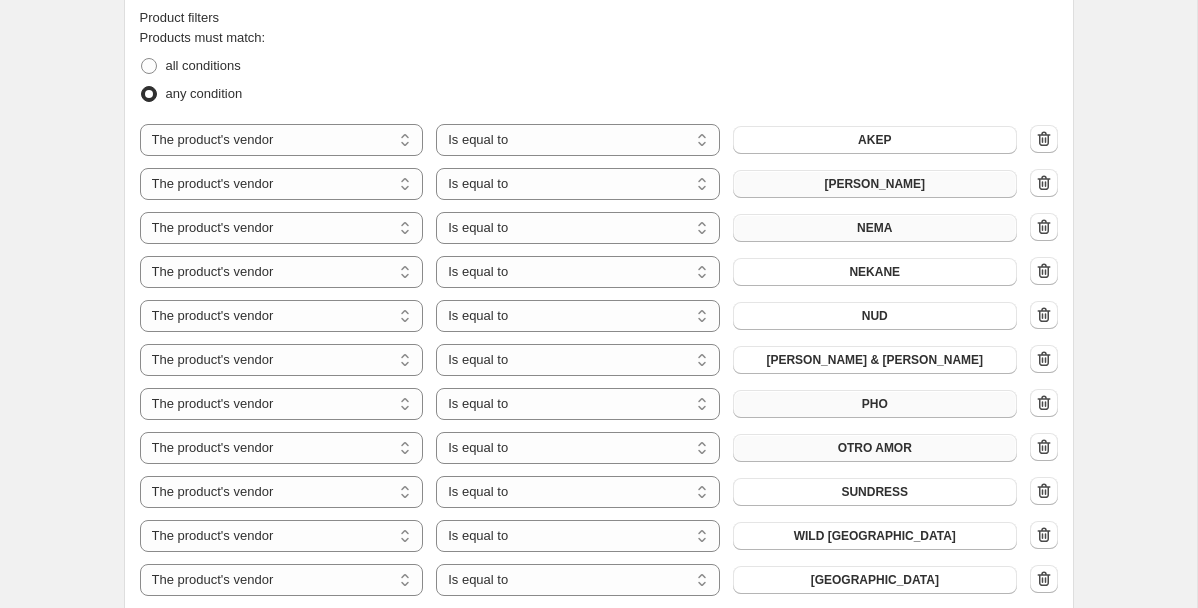 scroll, scrollTop: 1118, scrollLeft: 0, axis: vertical 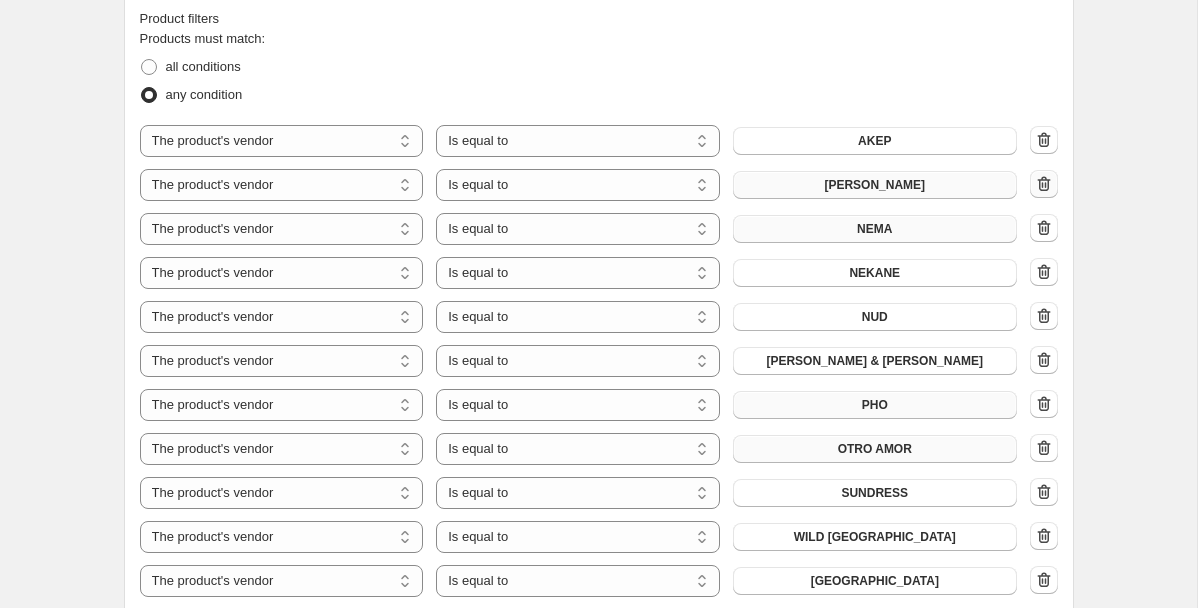 click 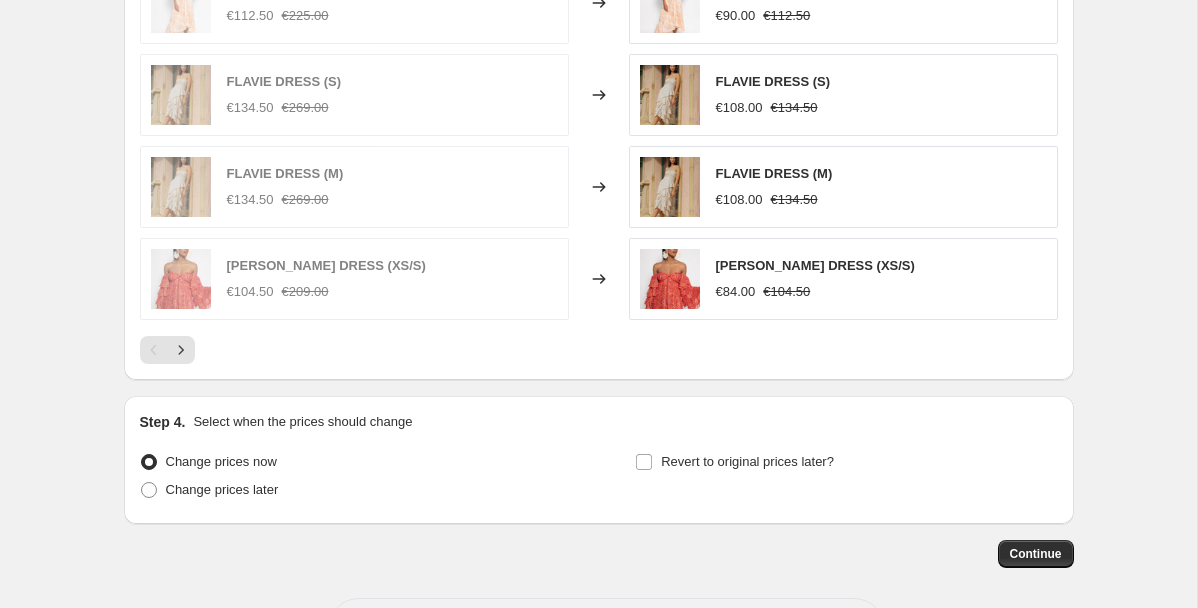 scroll, scrollTop: 2056, scrollLeft: 0, axis: vertical 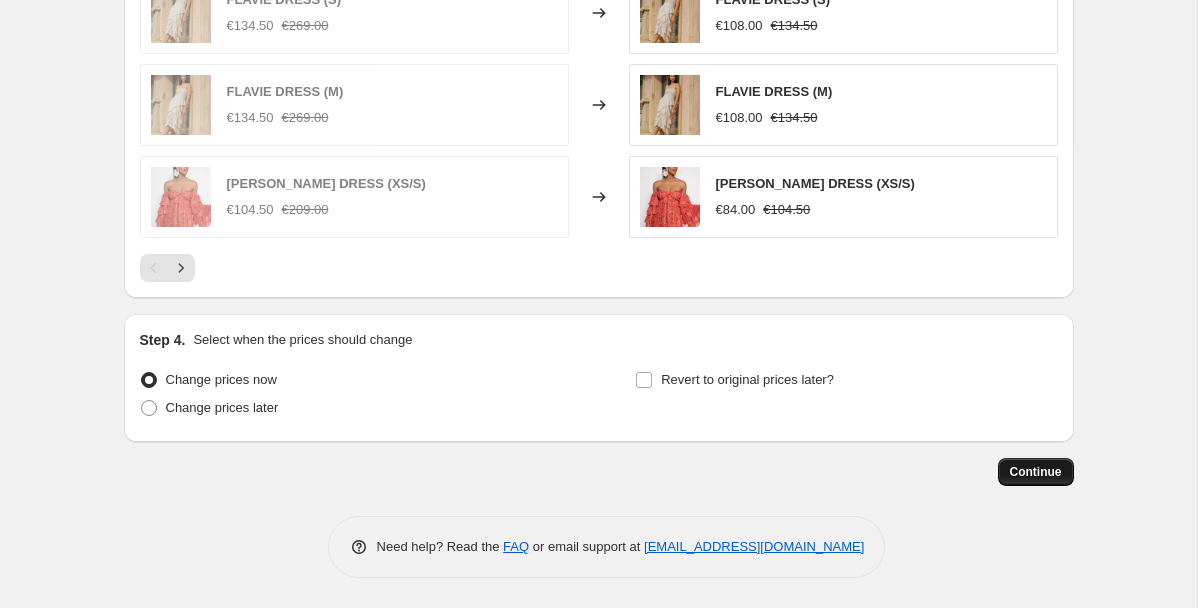 click on "Continue" at bounding box center (1036, 472) 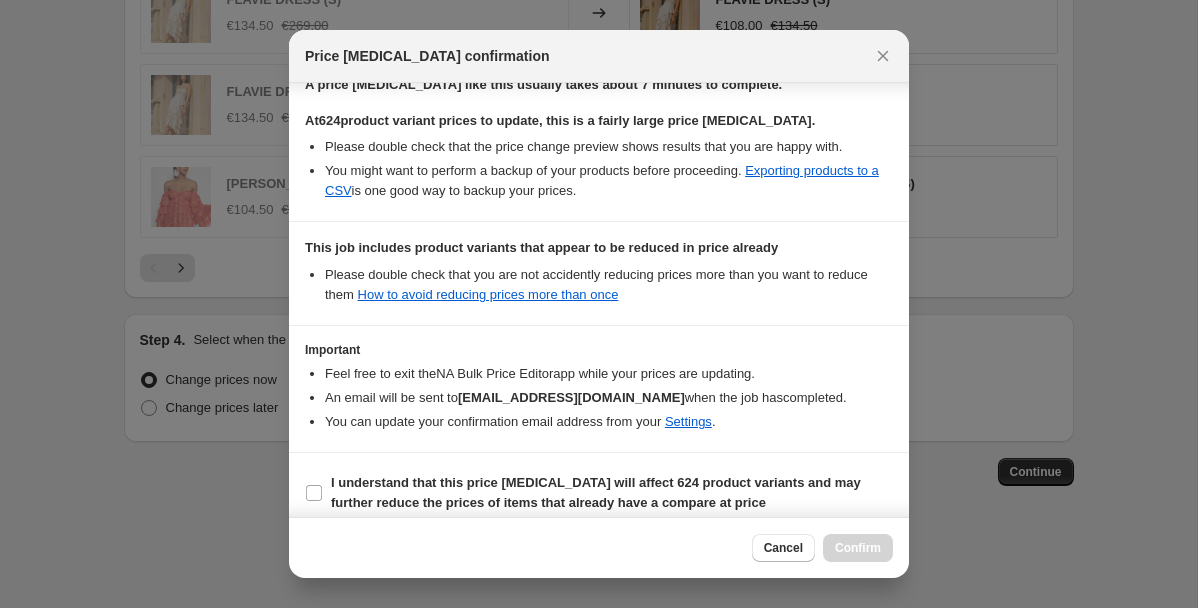 scroll, scrollTop: 344, scrollLeft: 0, axis: vertical 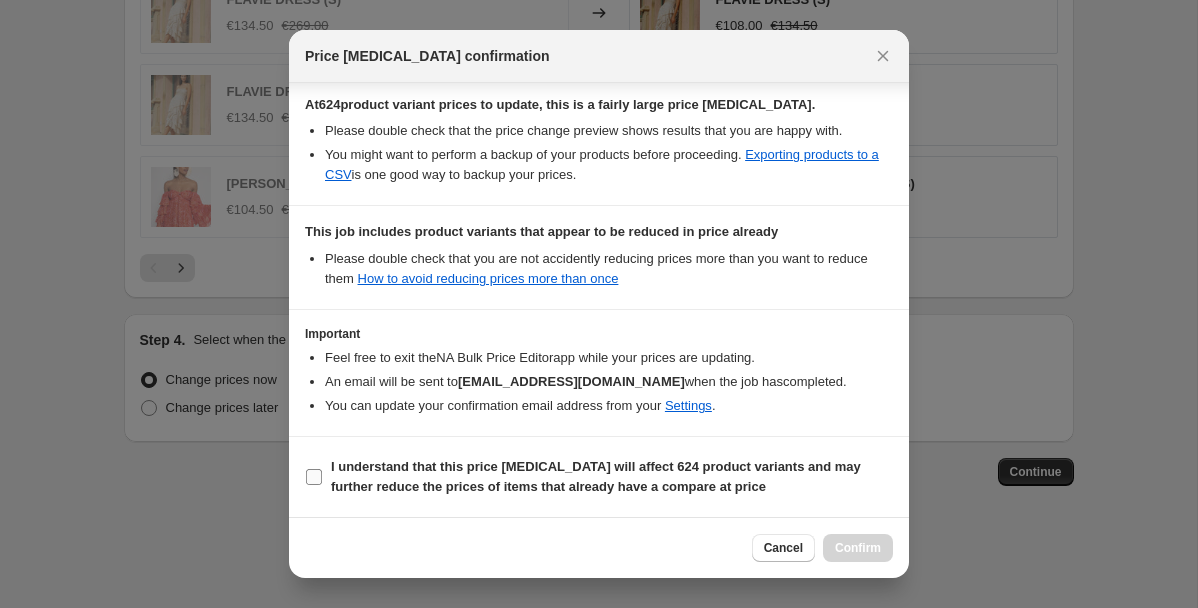 click on "I understand that this price [MEDICAL_DATA] will affect 624 product variants and may further reduce the prices of items that already have a compare at price" at bounding box center (314, 477) 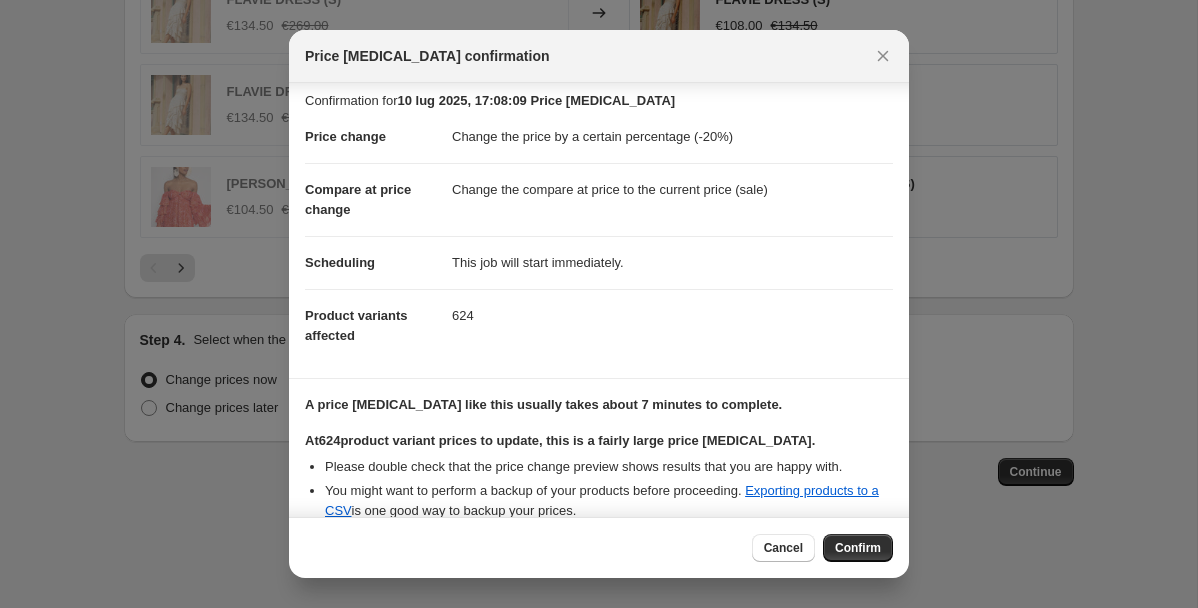 scroll, scrollTop: 0, scrollLeft: 0, axis: both 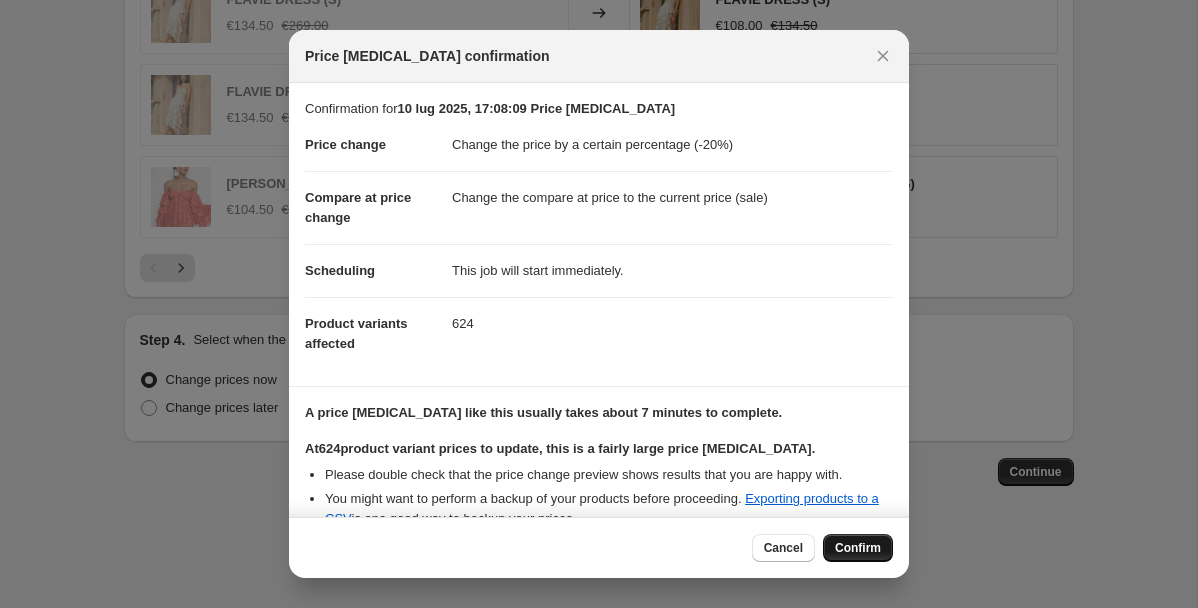 click on "Confirm" at bounding box center [858, 548] 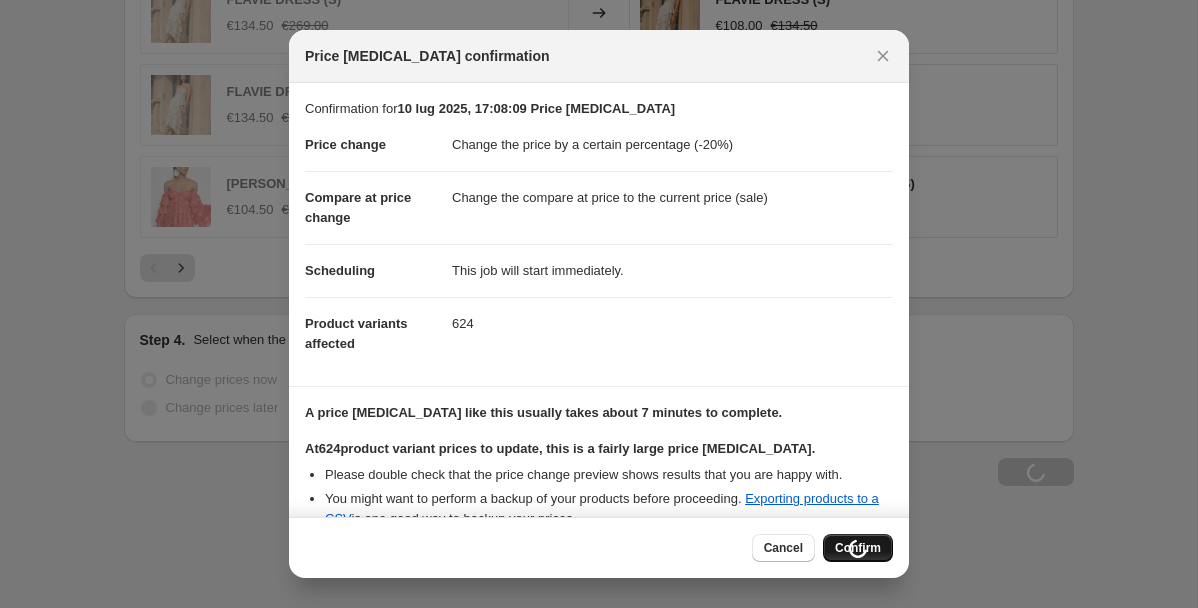 scroll, scrollTop: 2124, scrollLeft: 0, axis: vertical 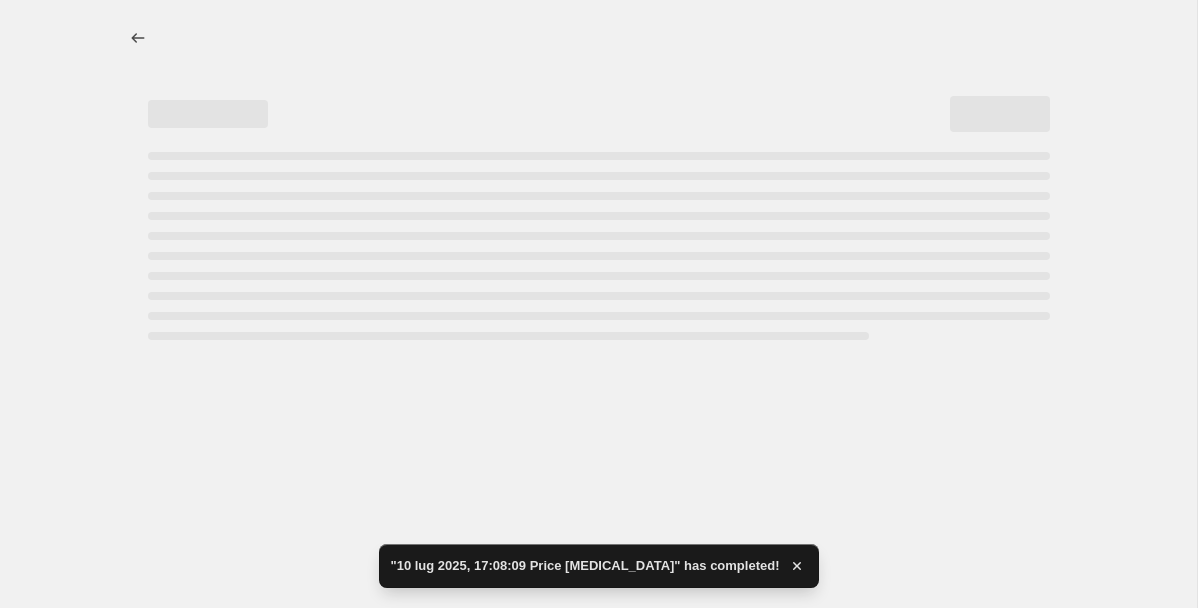 select on "percentage" 